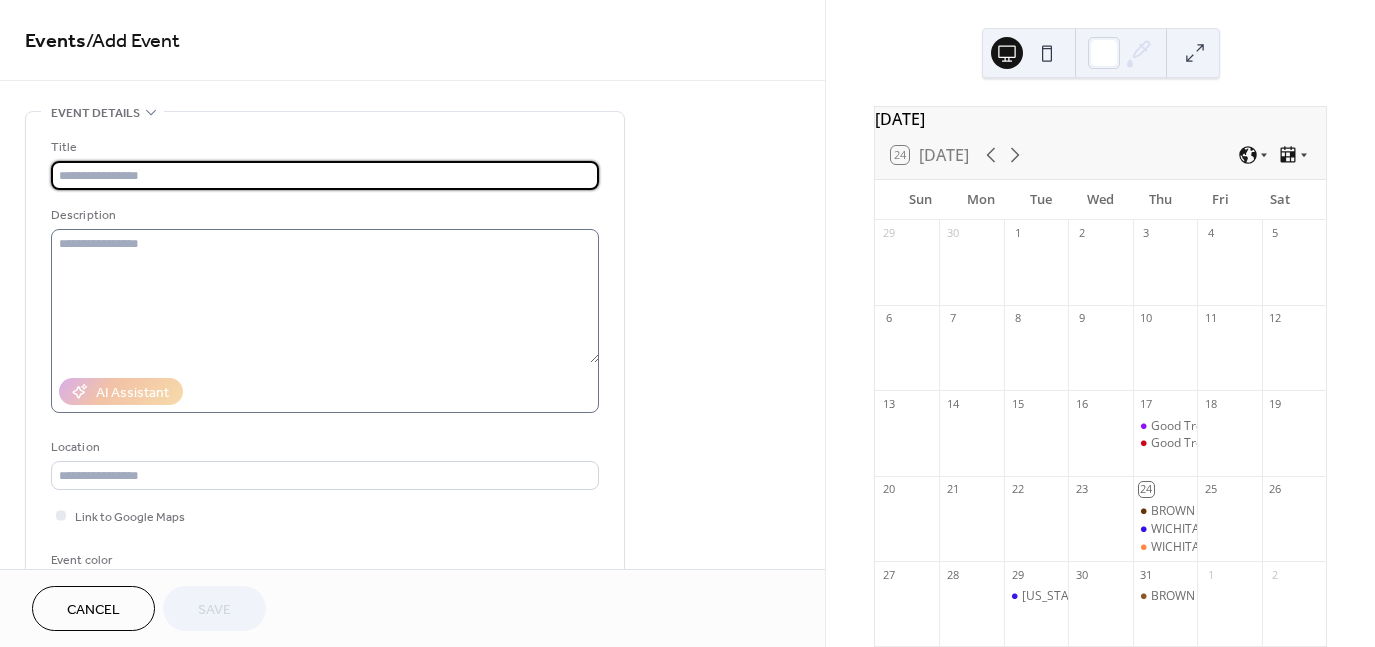 scroll, scrollTop: 0, scrollLeft: 0, axis: both 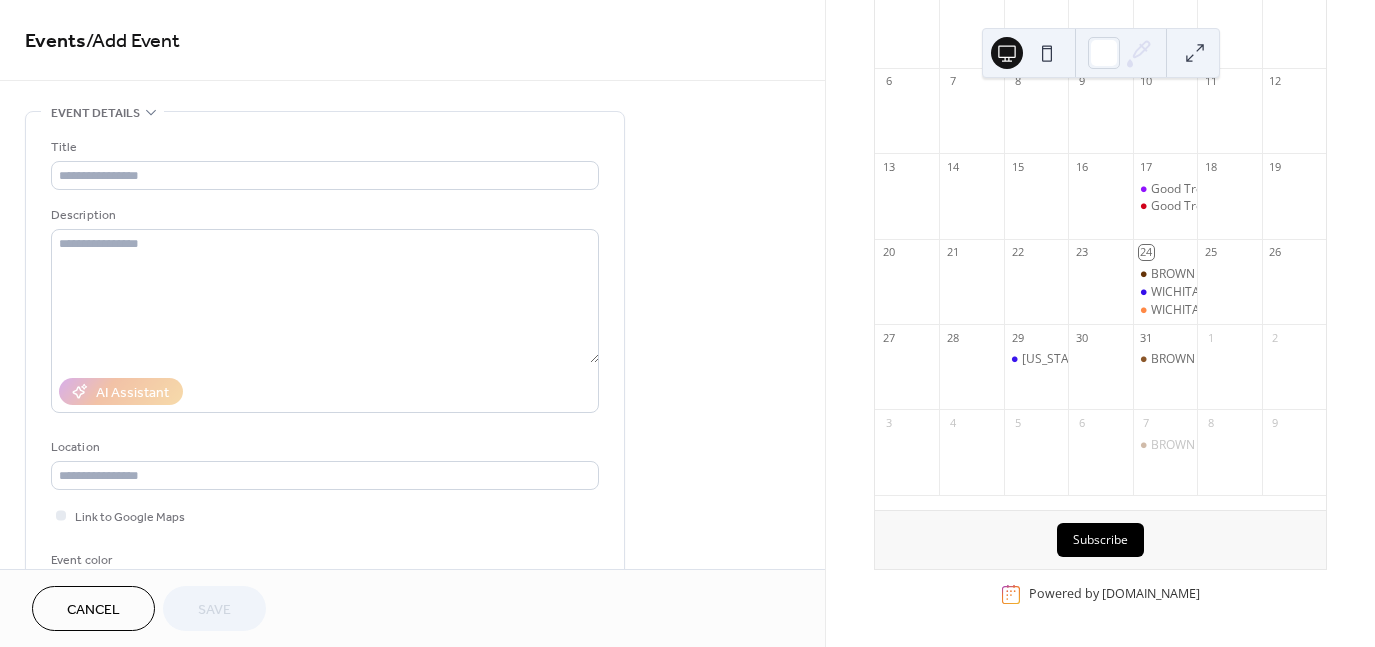 click on "BROWN BAG LUNCHEON DISCUSSION" at bounding box center [1165, 376] 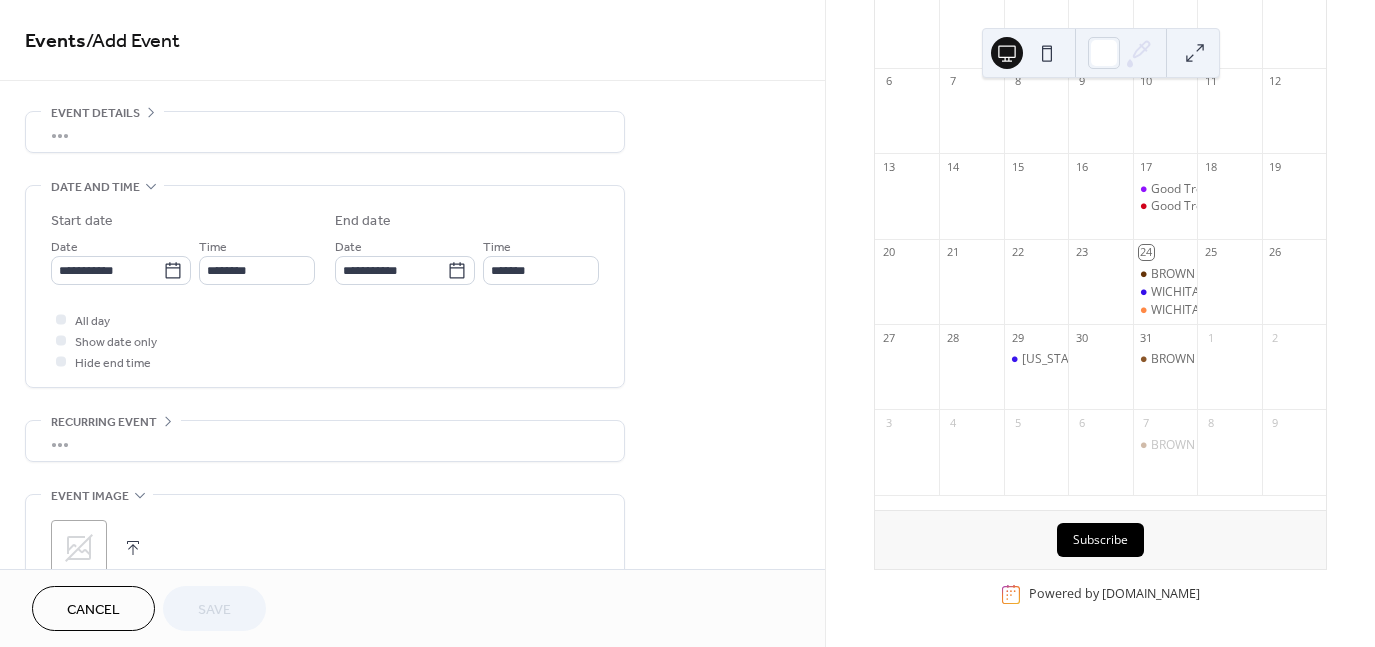 click on "•••" at bounding box center [325, 132] 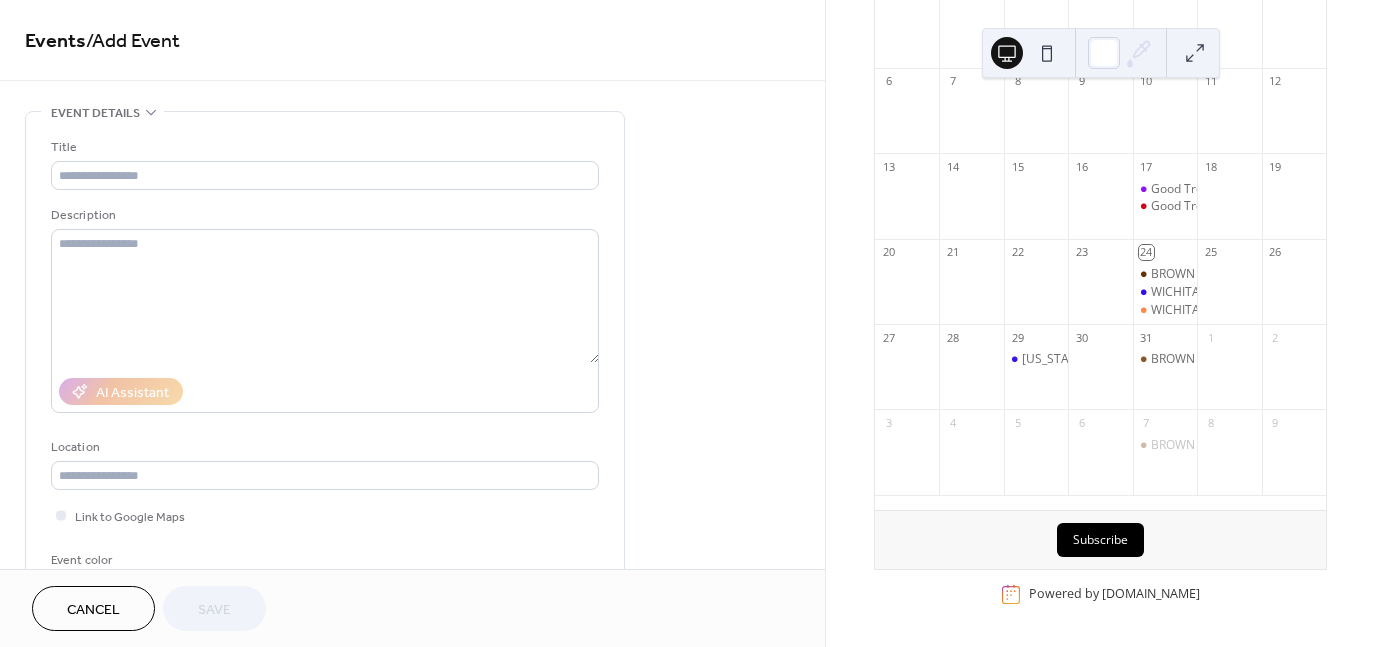 click on "Title Description AI Assistant Location Link to Google Maps Event color" at bounding box center (325, 365) 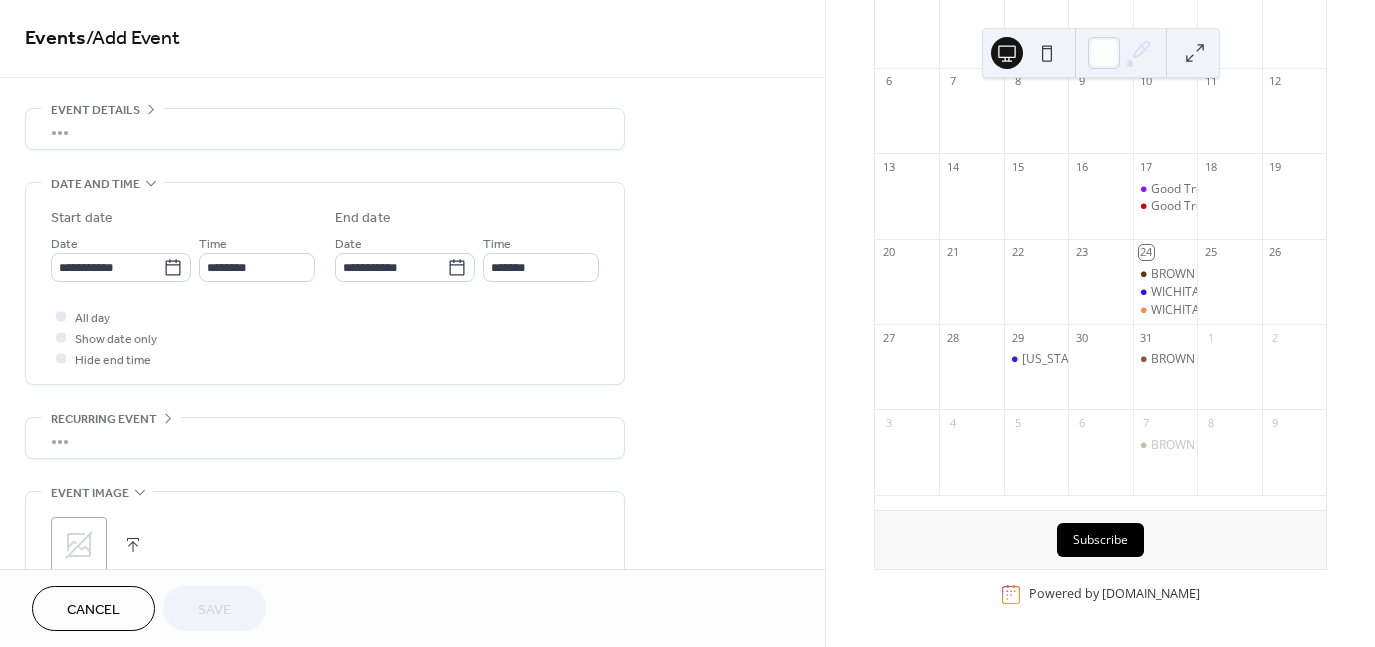 scroll, scrollTop: 0, scrollLeft: 0, axis: both 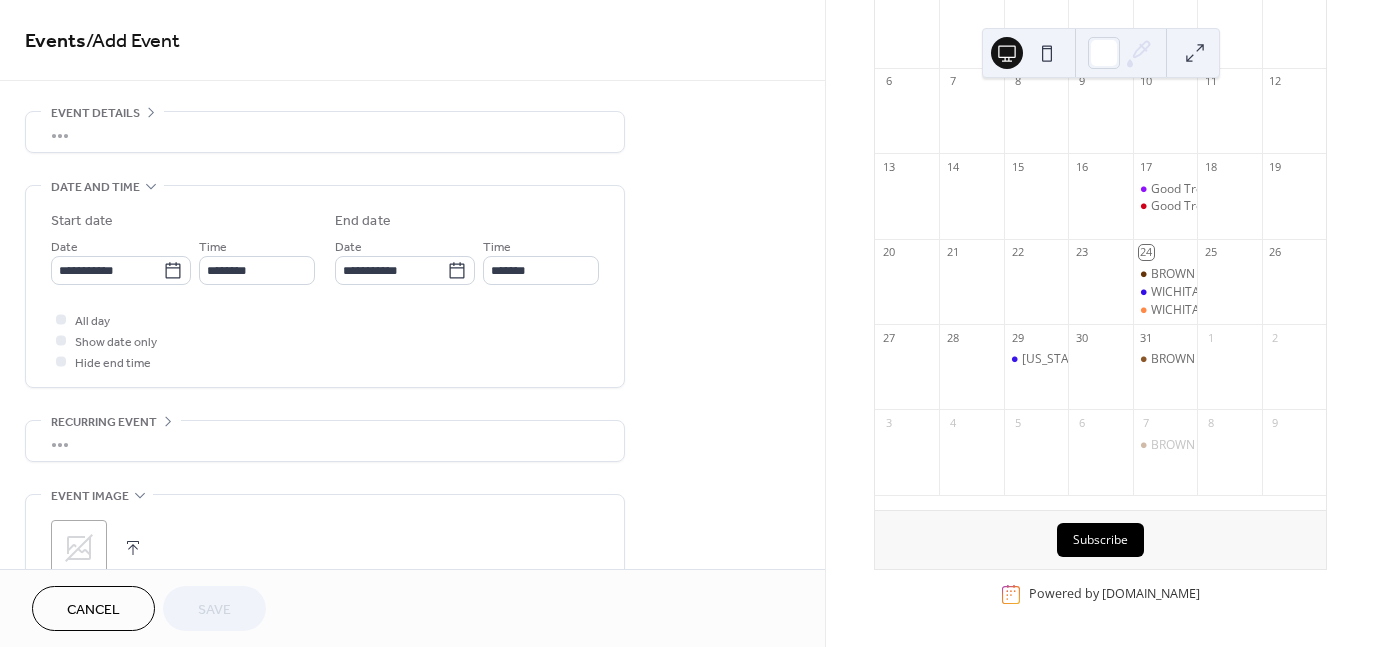 click on "•••" at bounding box center [325, 132] 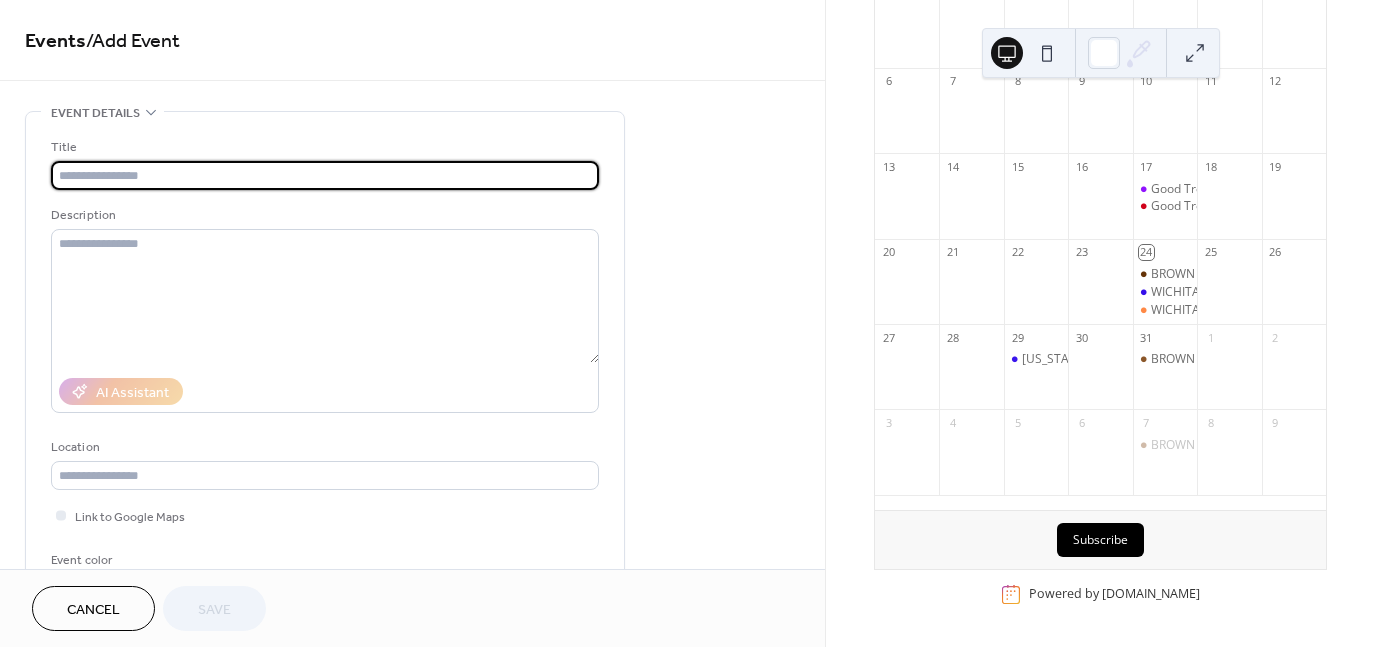 click at bounding box center [325, 175] 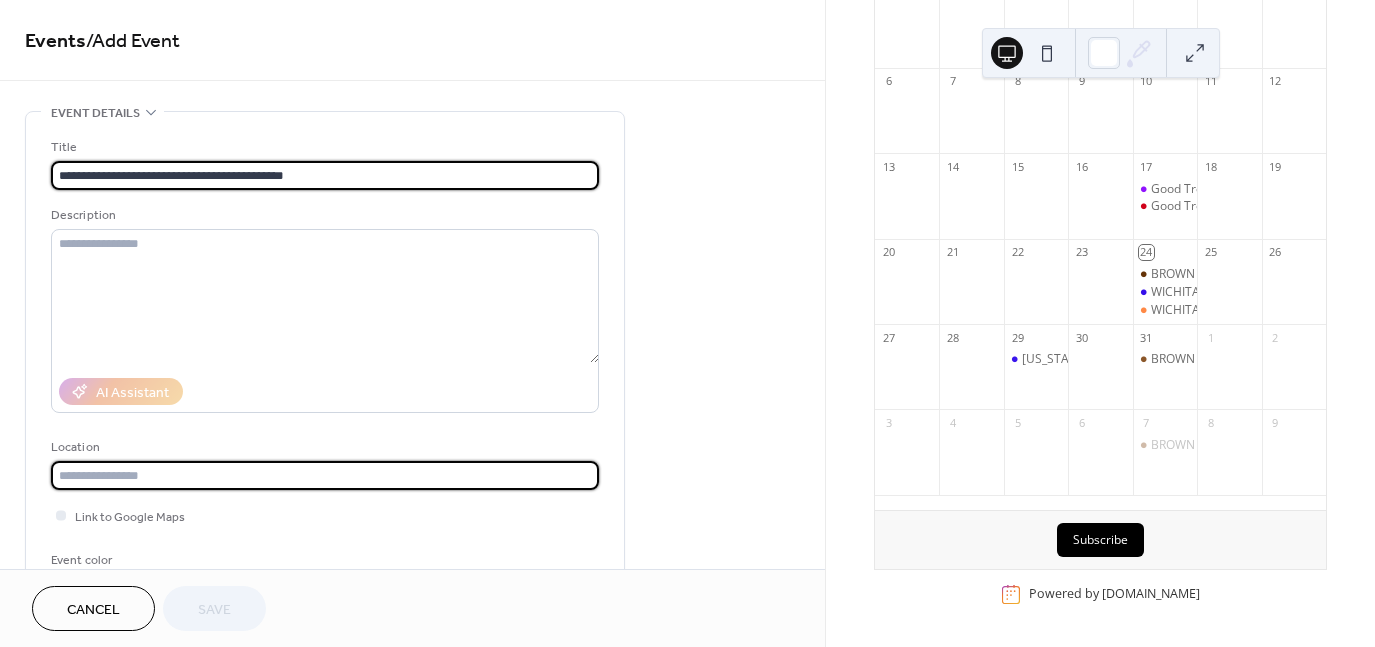 type on "**********" 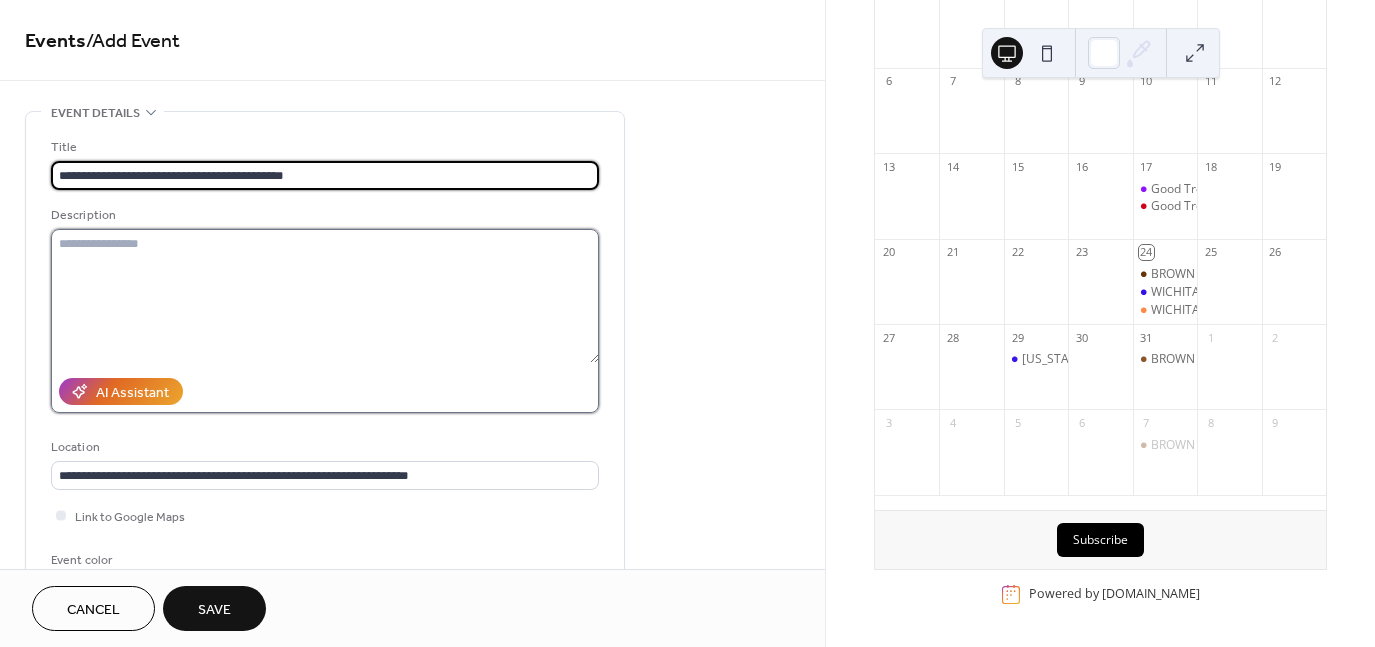 click at bounding box center [325, 296] 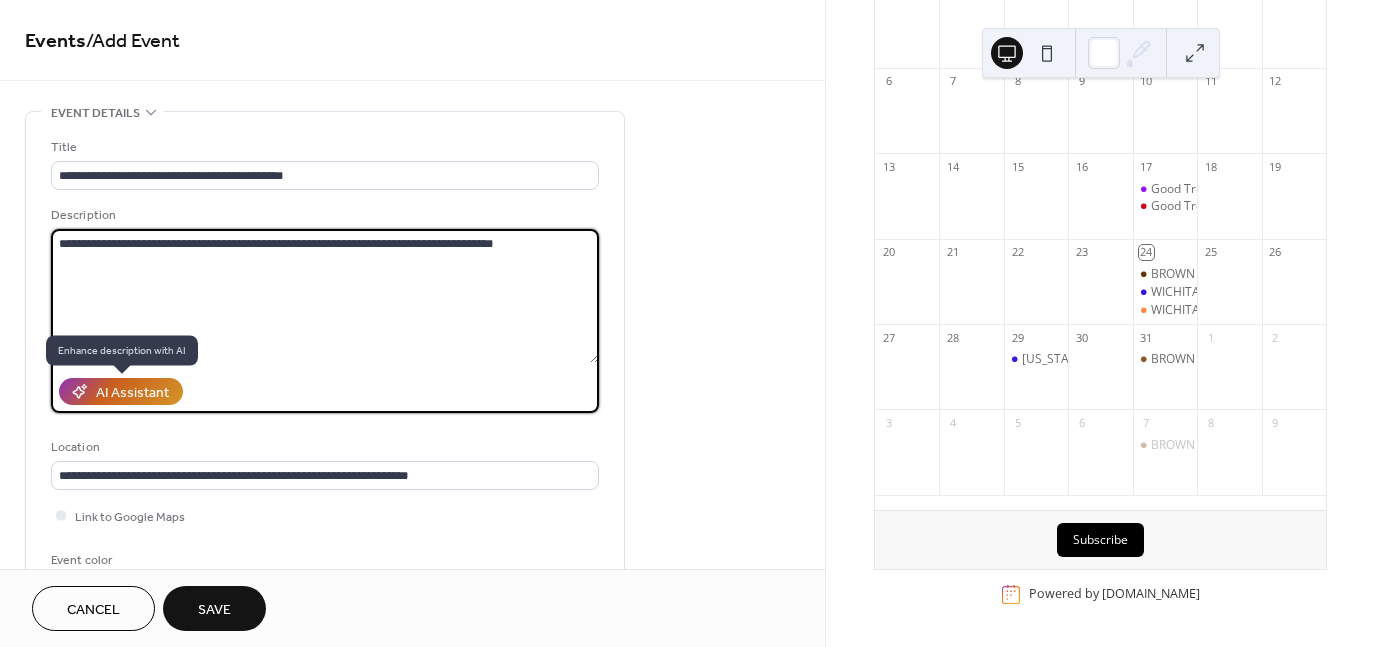 type on "**********" 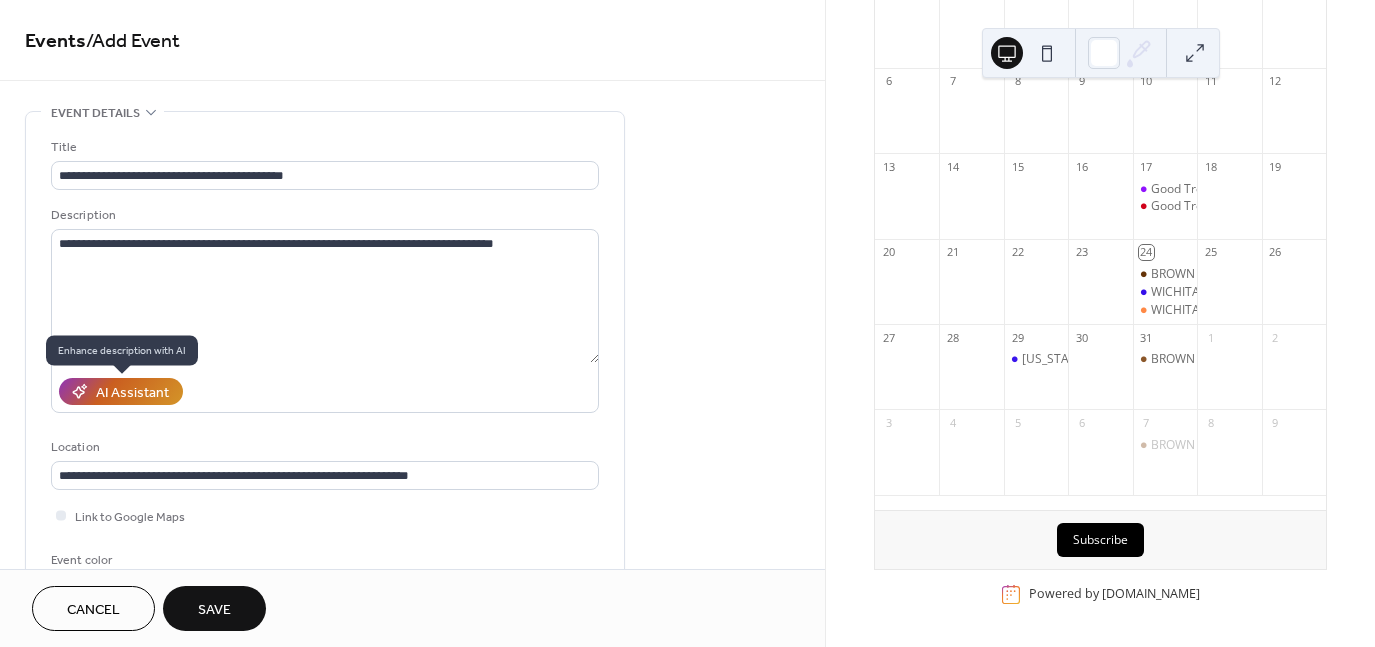click on "AI Assistant" at bounding box center (132, 393) 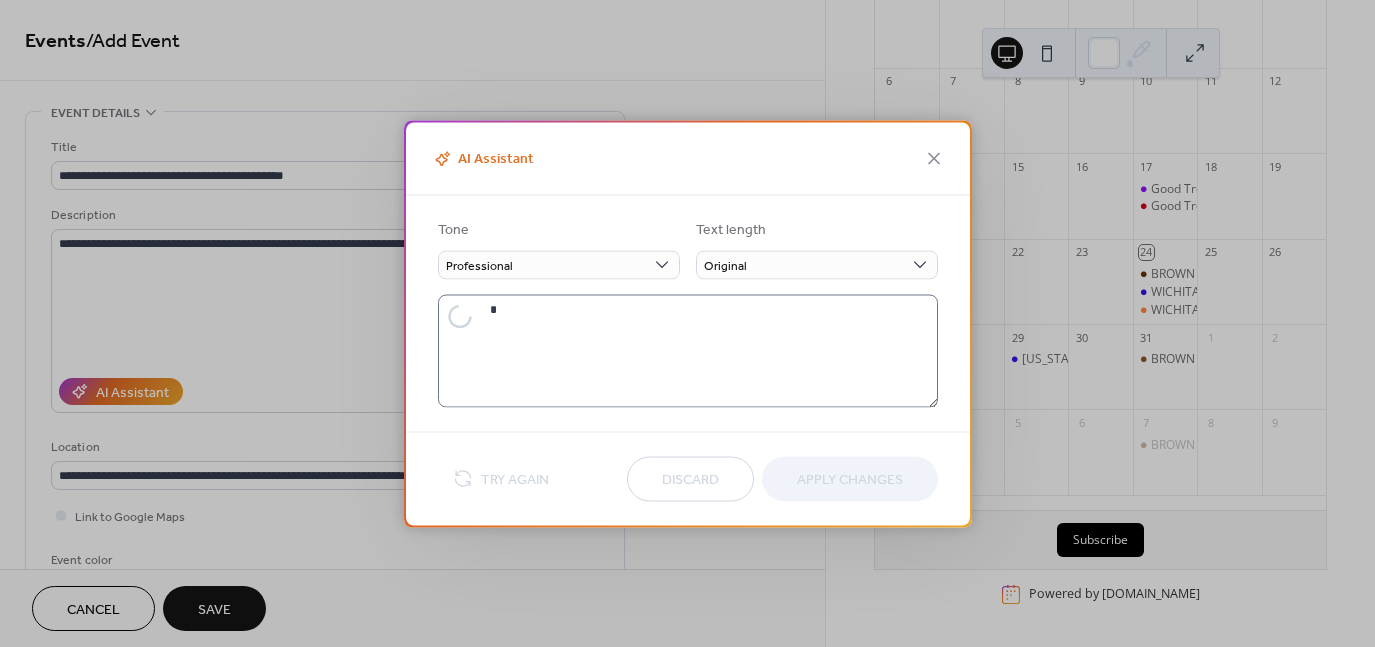 type on "**********" 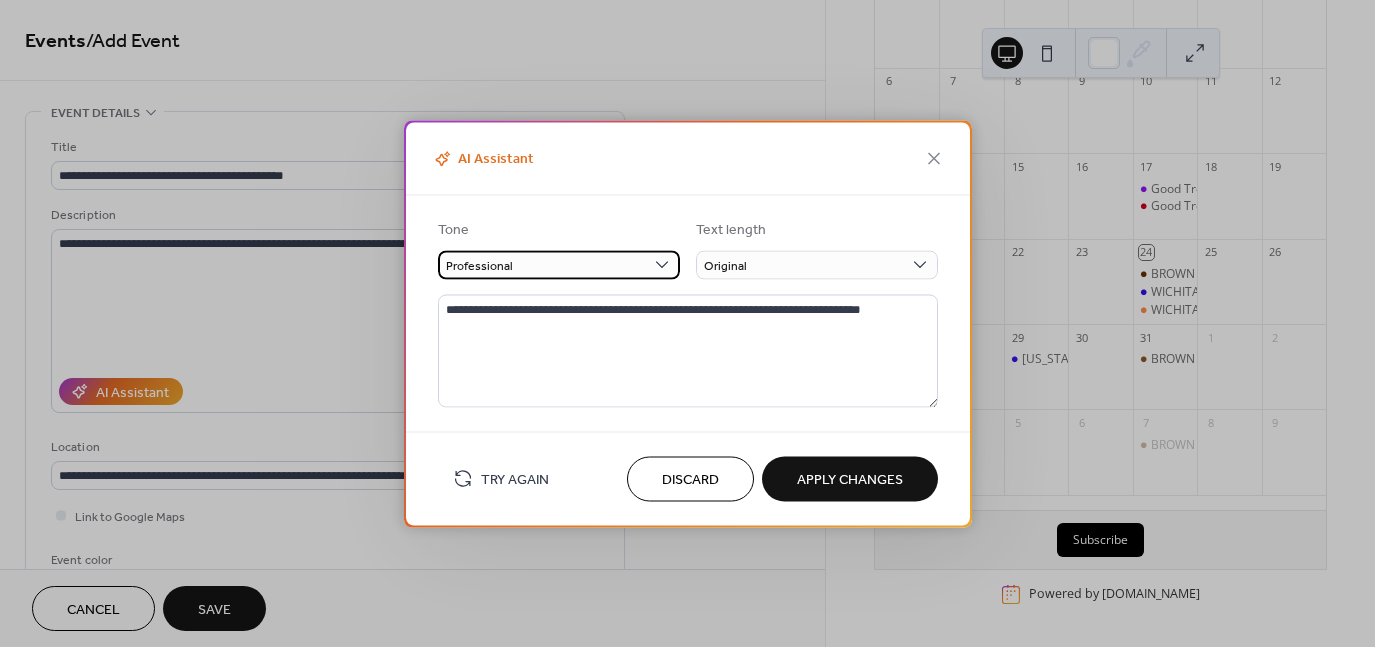 click on "Professional" at bounding box center (559, 264) 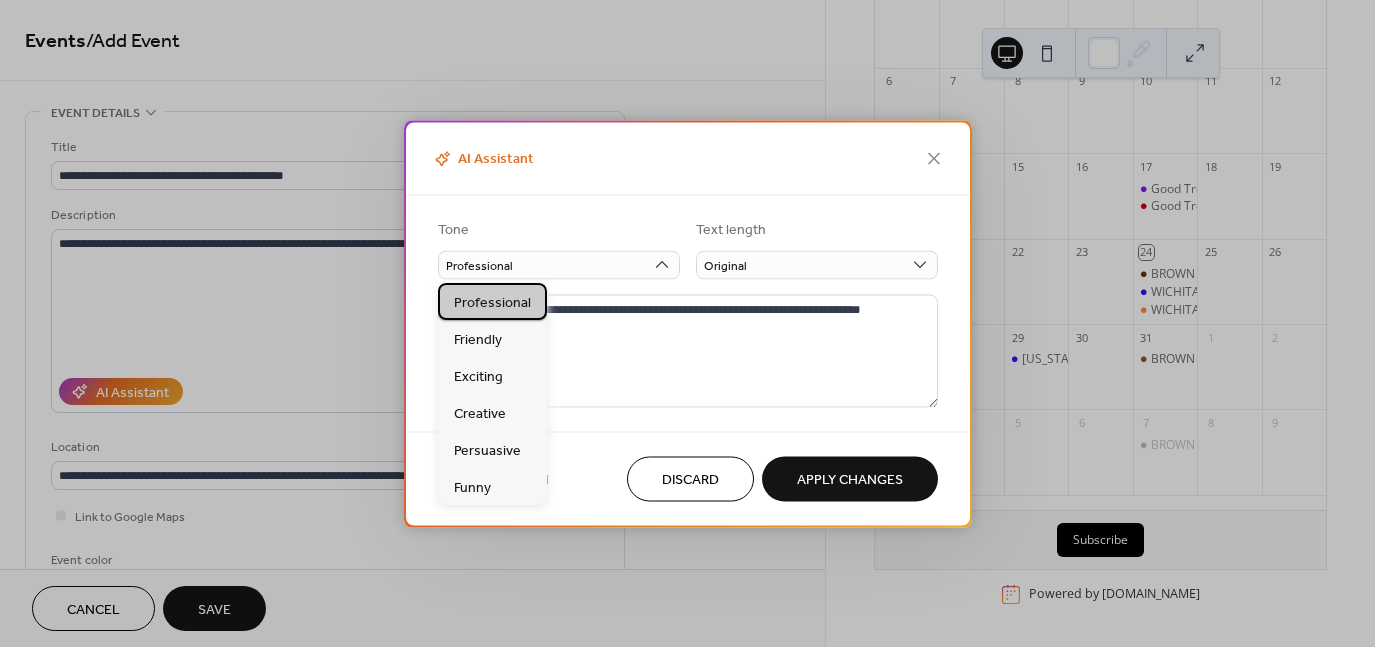 click on "Professional" at bounding box center (492, 303) 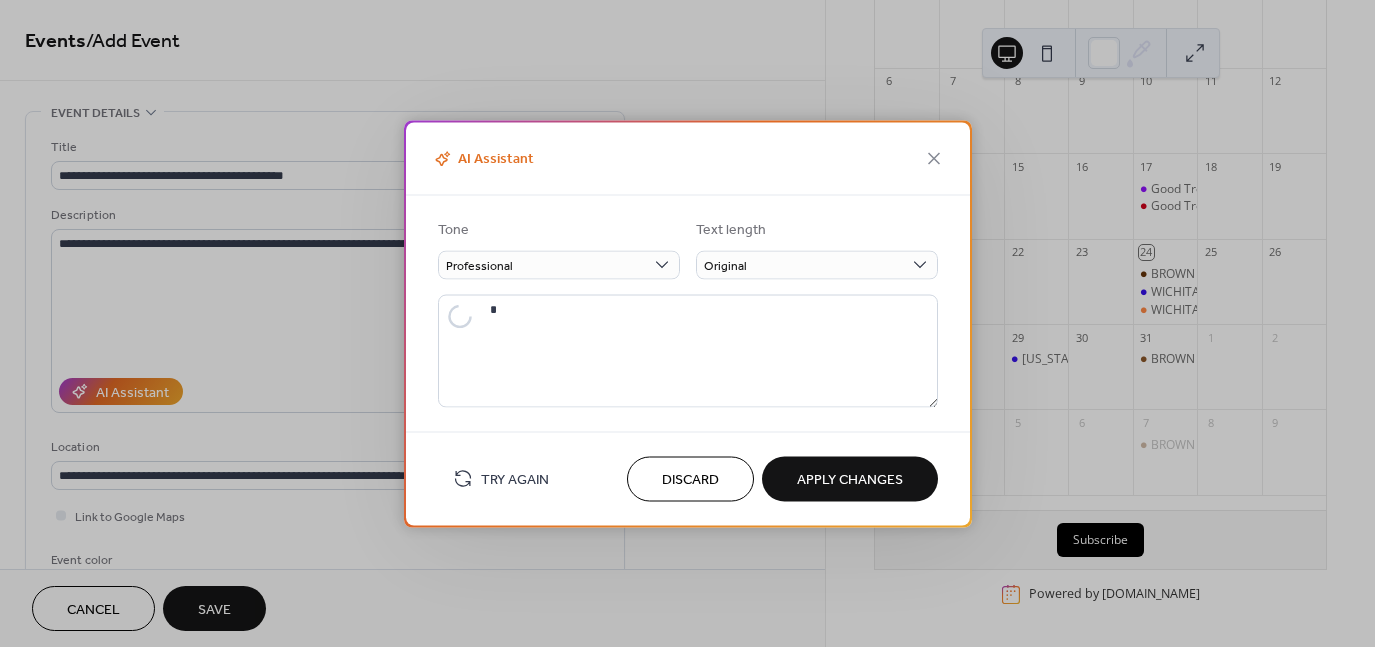 type on "**********" 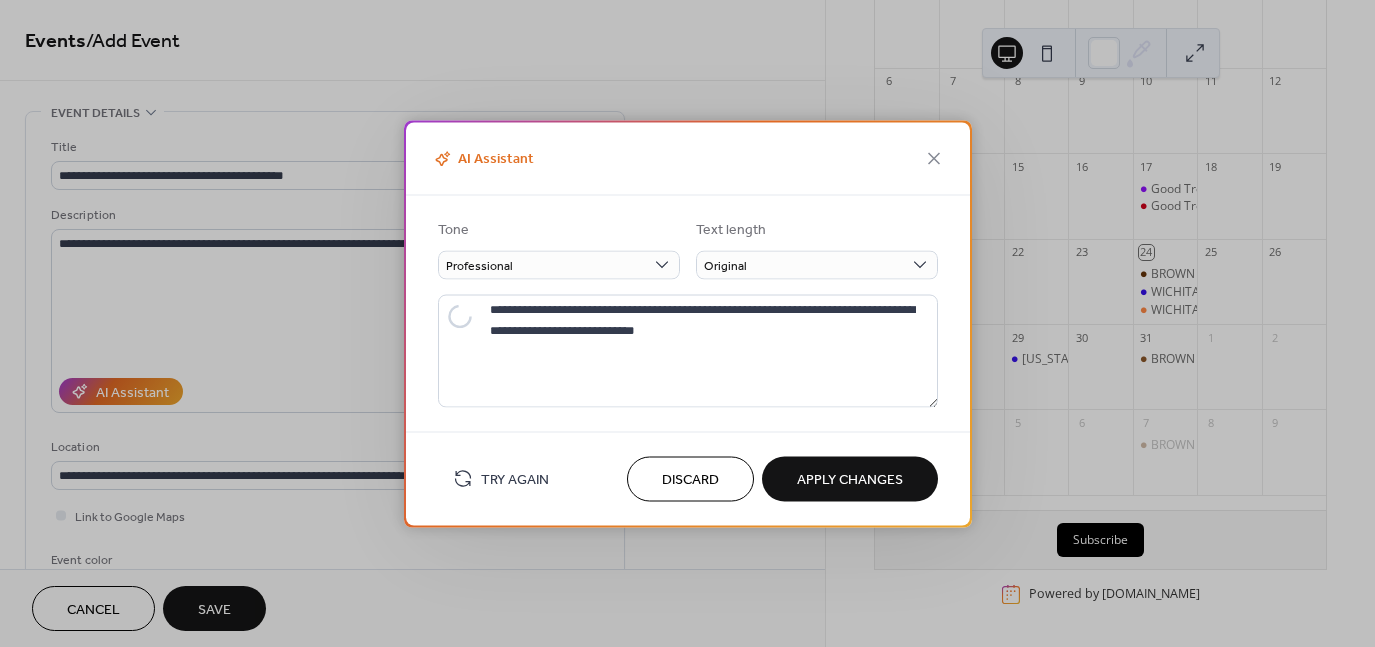 click on "Apply Changes" at bounding box center (850, 480) 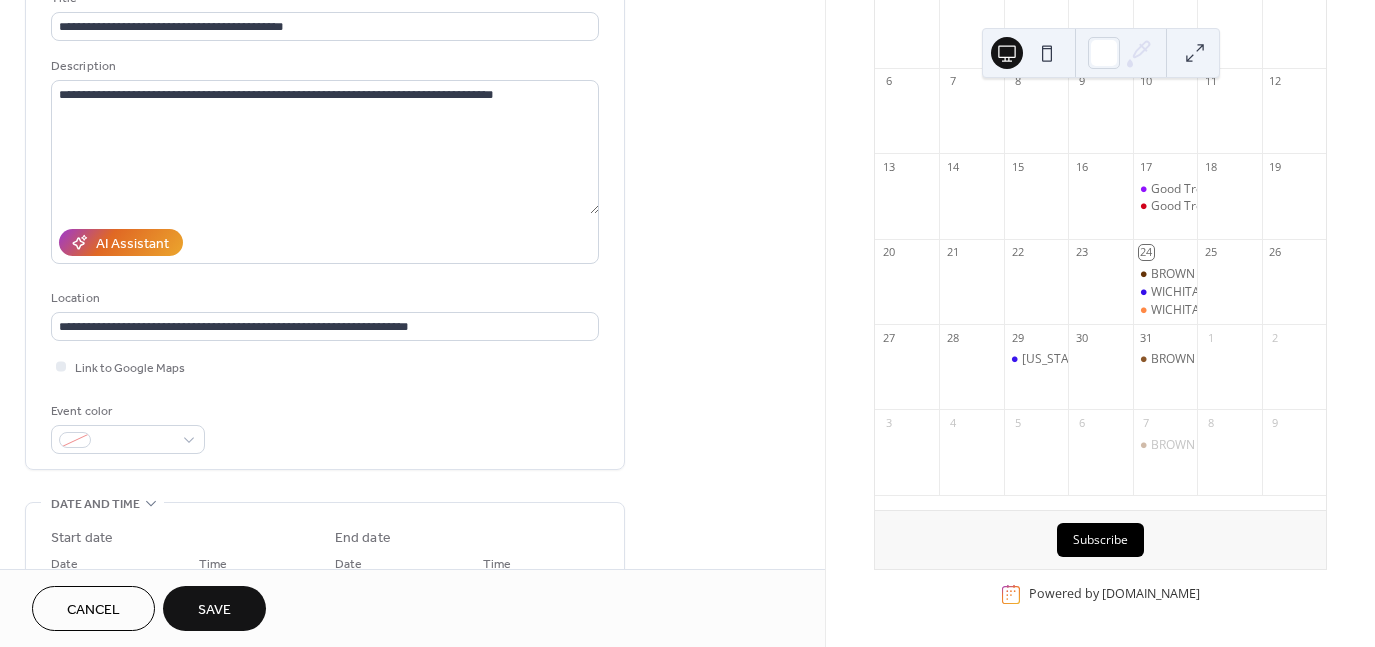 scroll, scrollTop: 300, scrollLeft: 0, axis: vertical 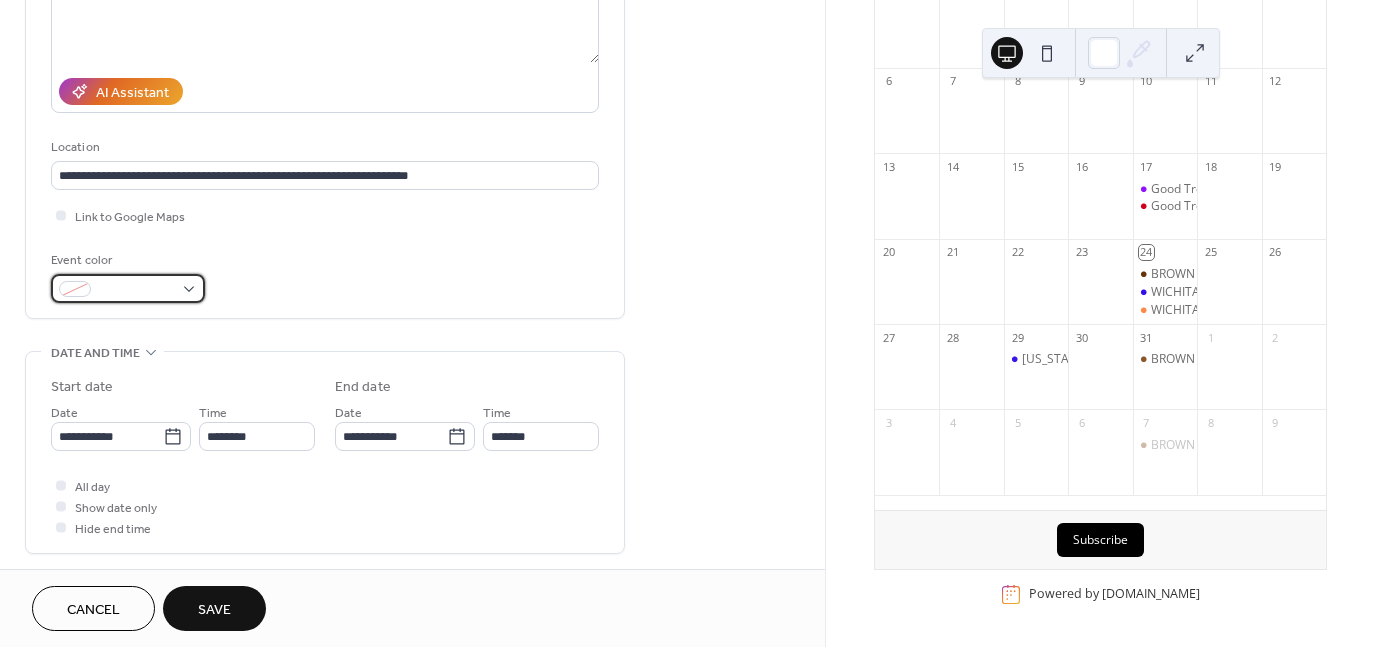 click at bounding box center (128, 288) 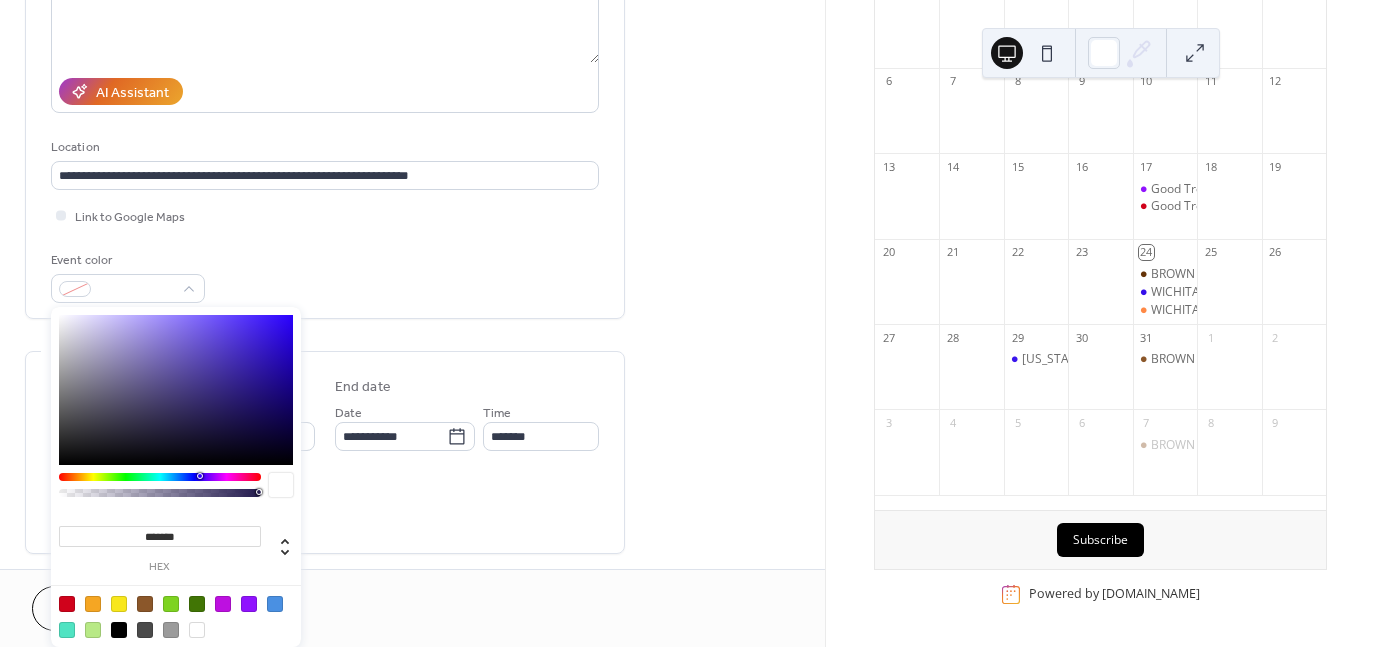 type on "*******" 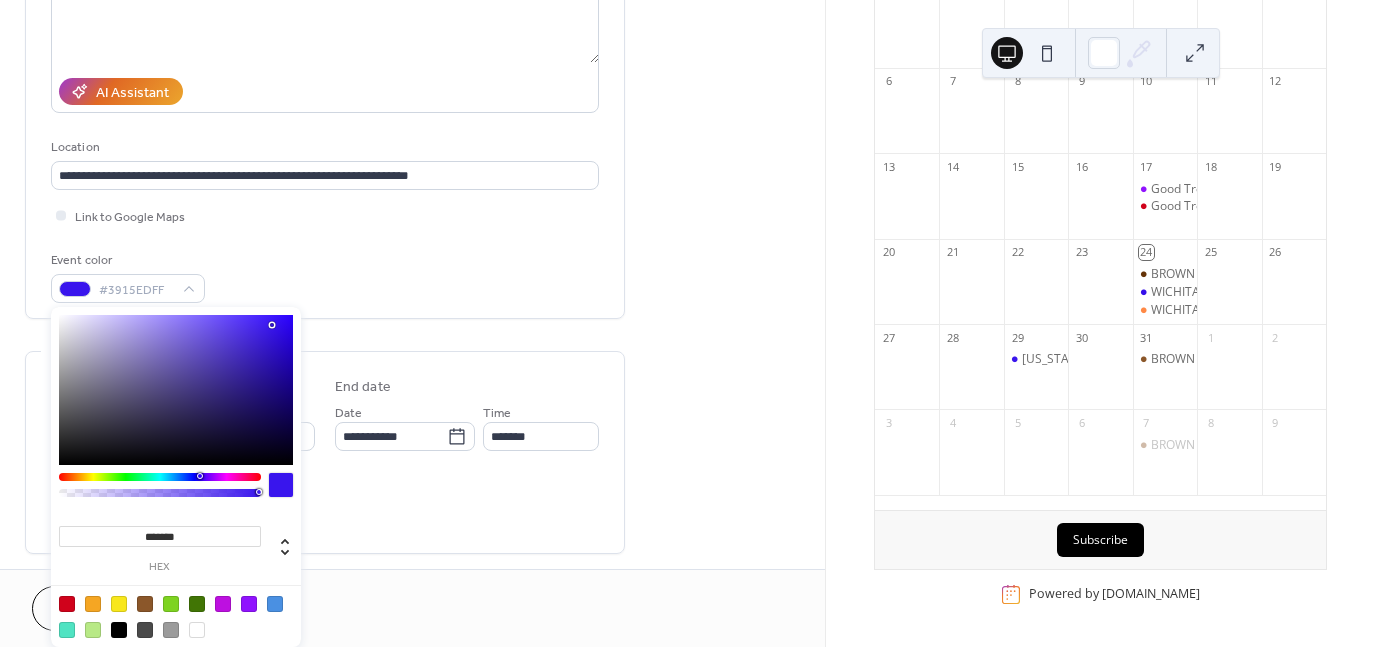 click at bounding box center [281, 485] 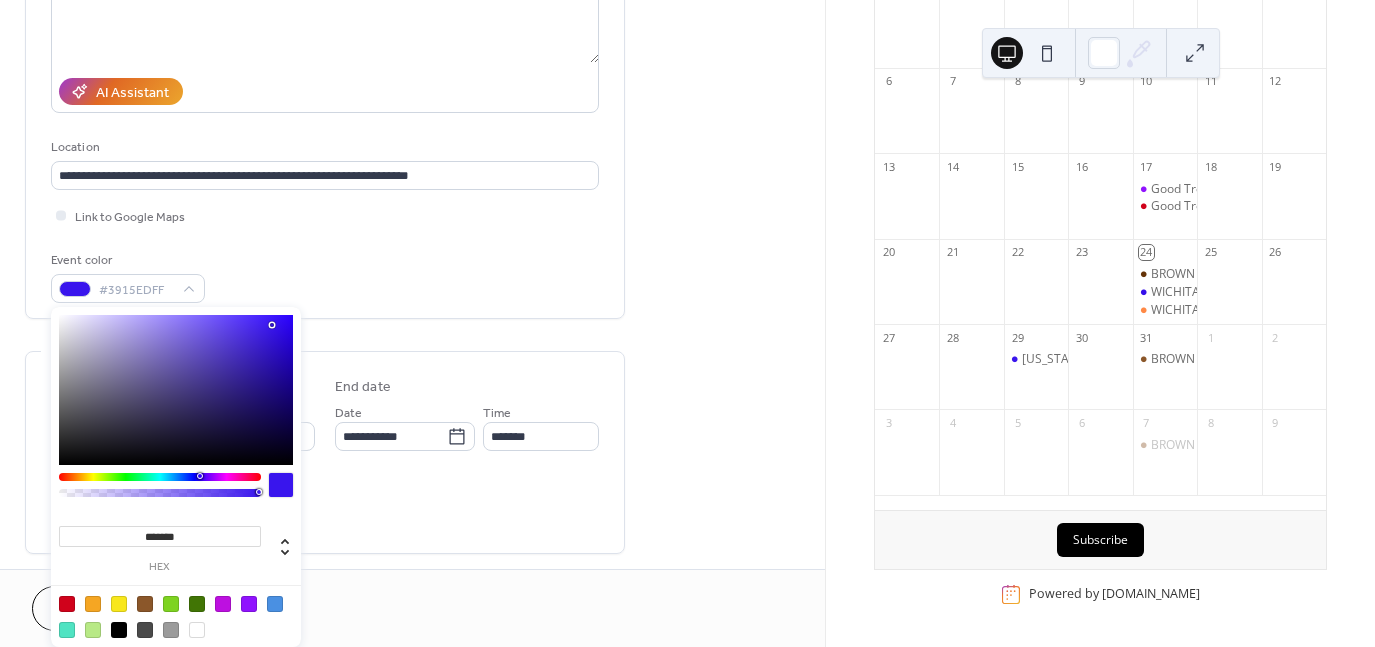 click on "Event color #3915EDFF" at bounding box center (325, 276) 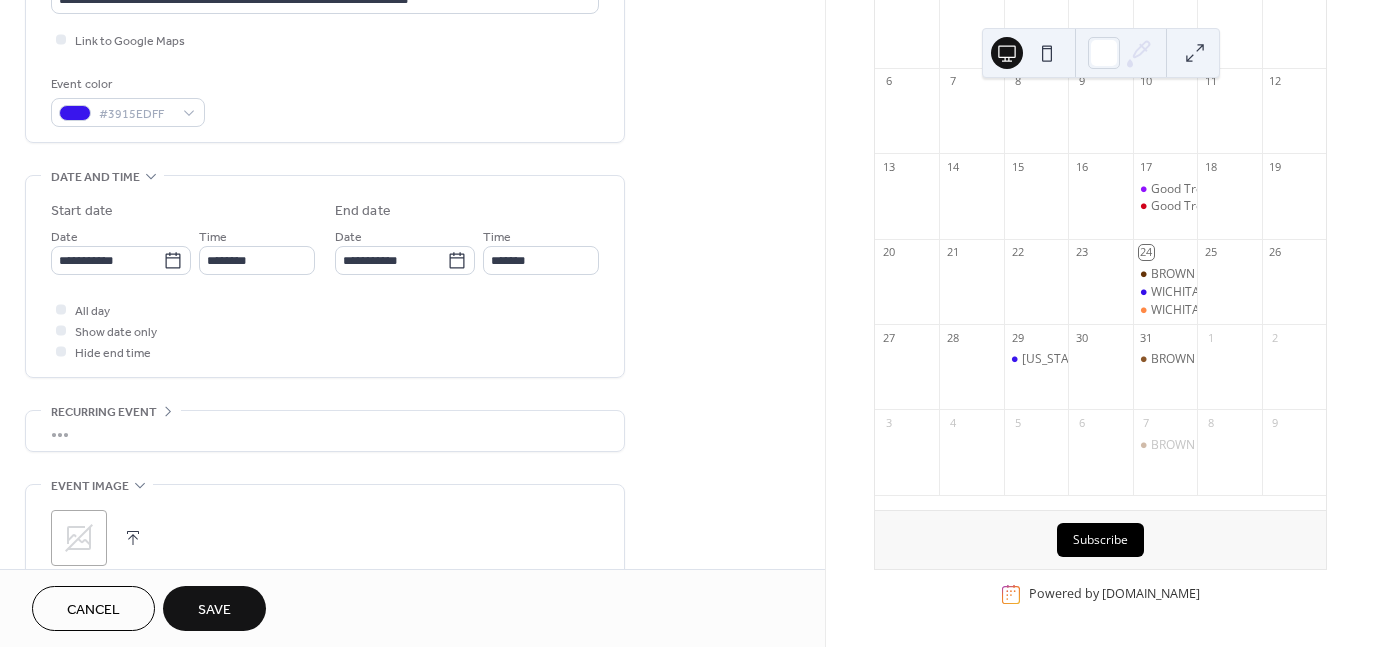 scroll, scrollTop: 500, scrollLeft: 0, axis: vertical 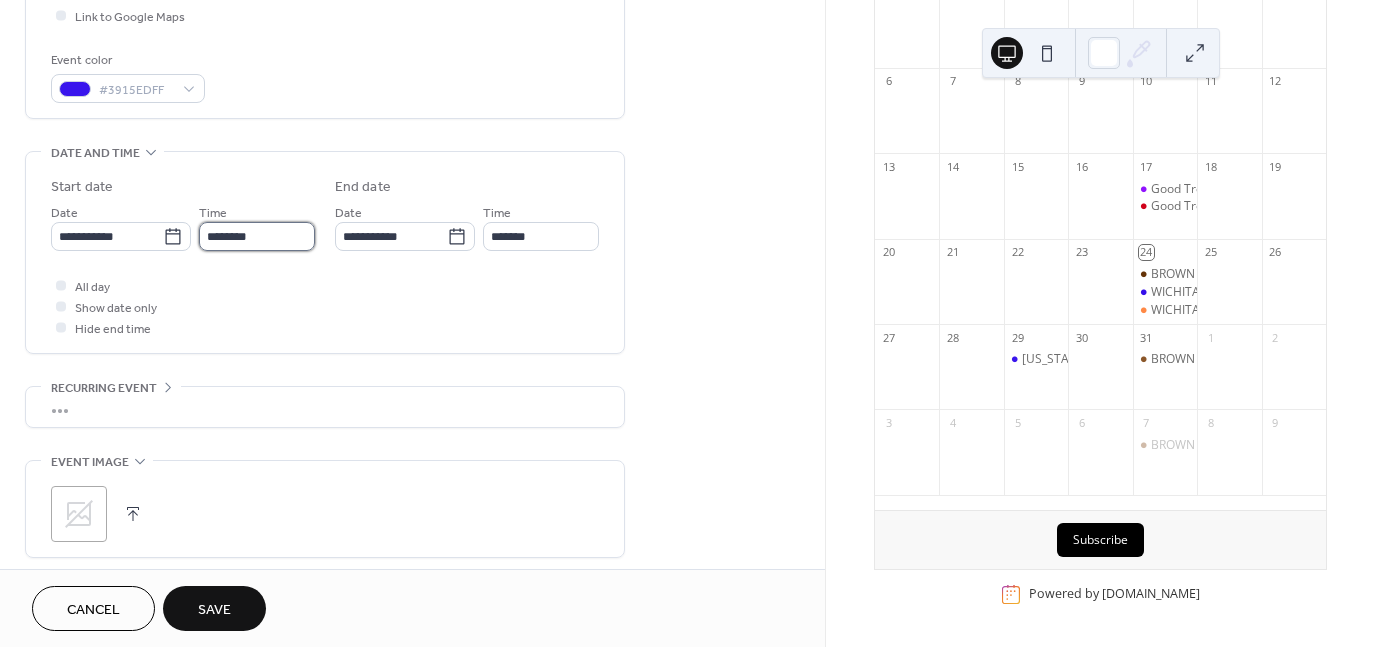 click on "********" at bounding box center [257, 236] 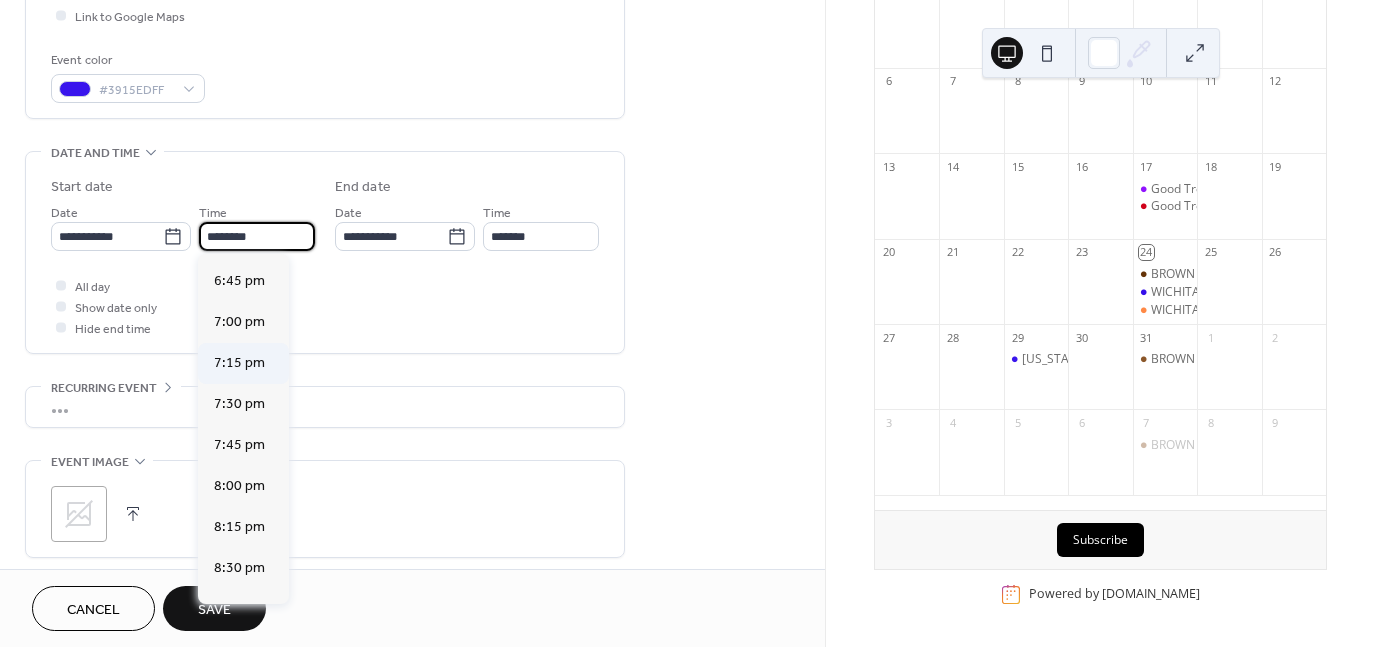 scroll, scrollTop: 2968, scrollLeft: 0, axis: vertical 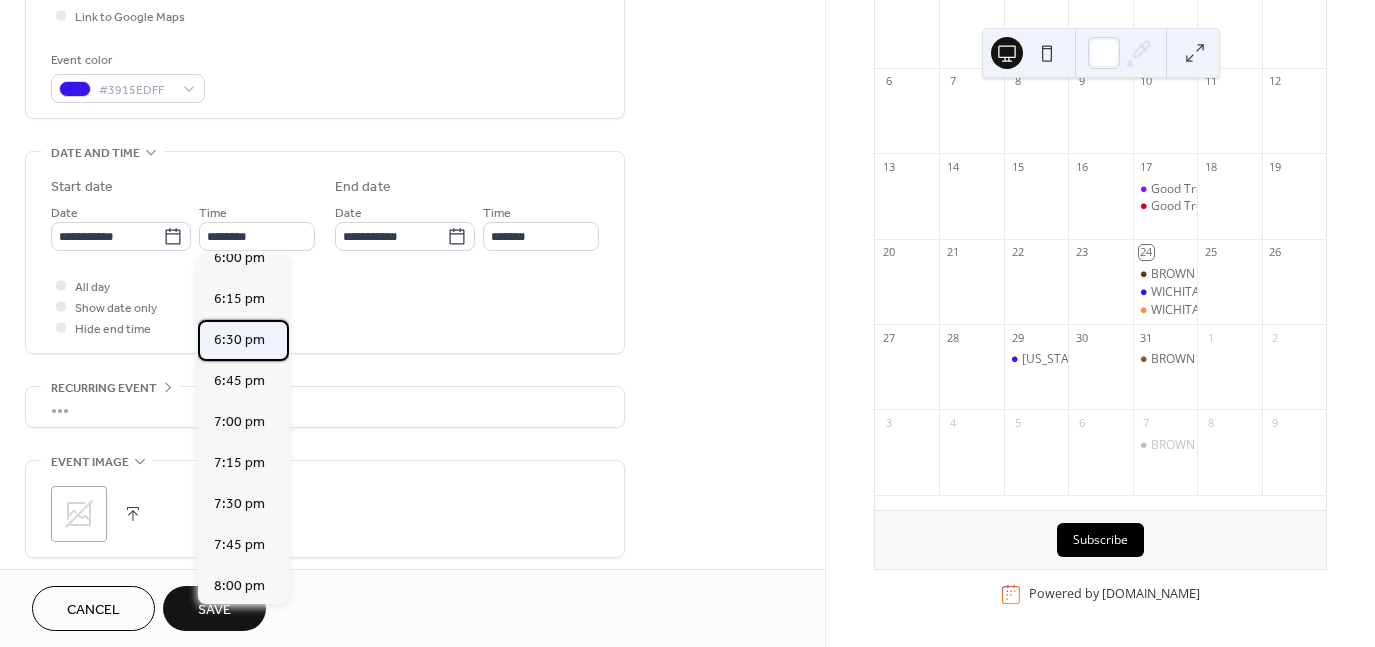 click on "6:30 pm" at bounding box center (239, 340) 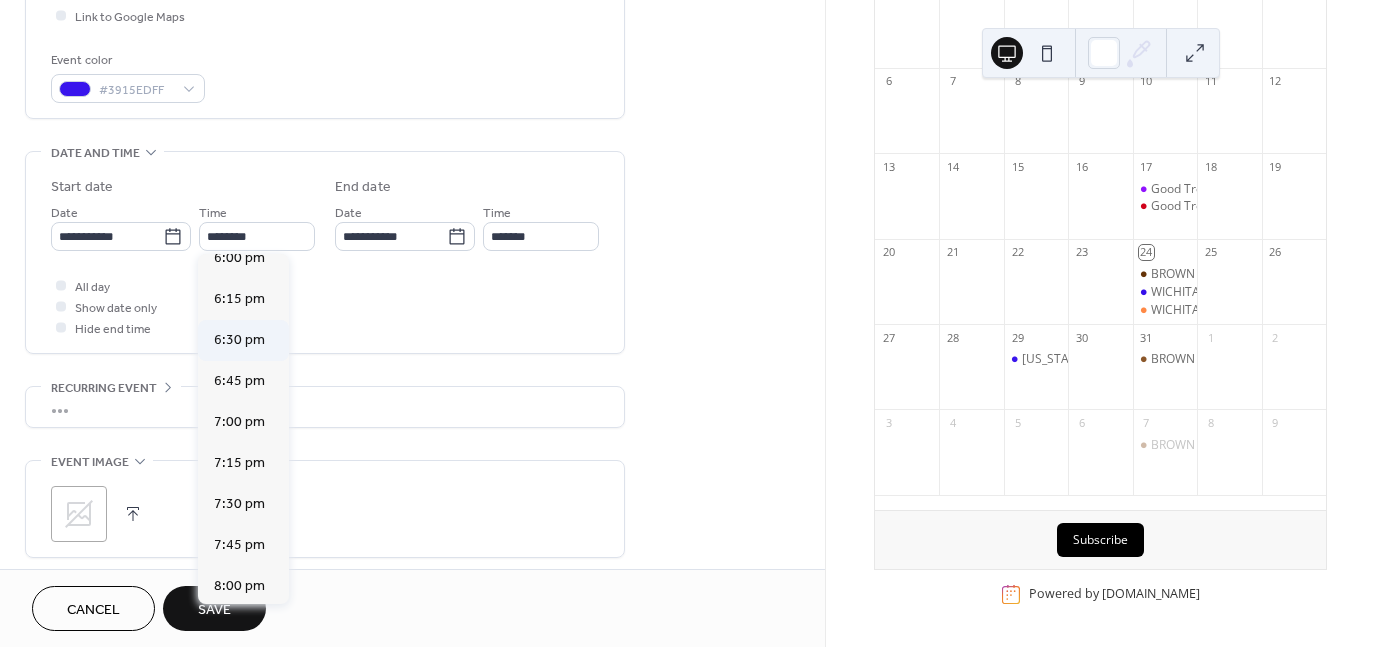 type on "*******" 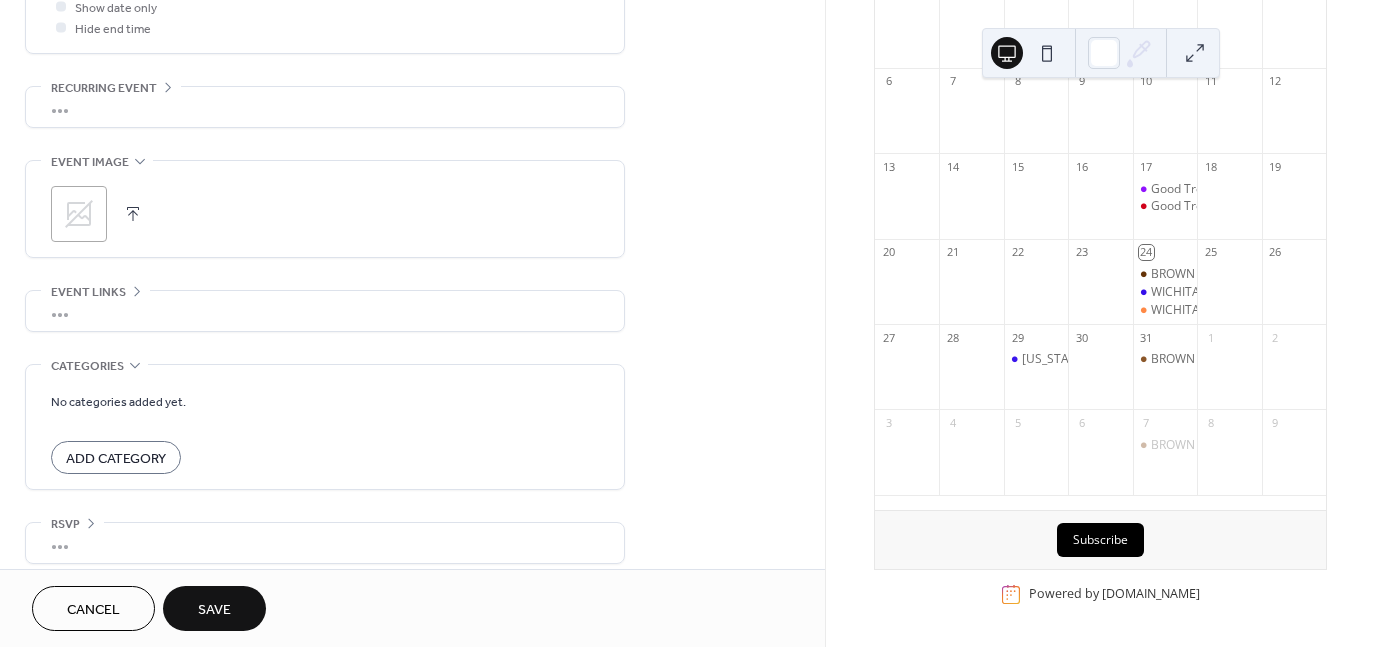 scroll, scrollTop: 812, scrollLeft: 0, axis: vertical 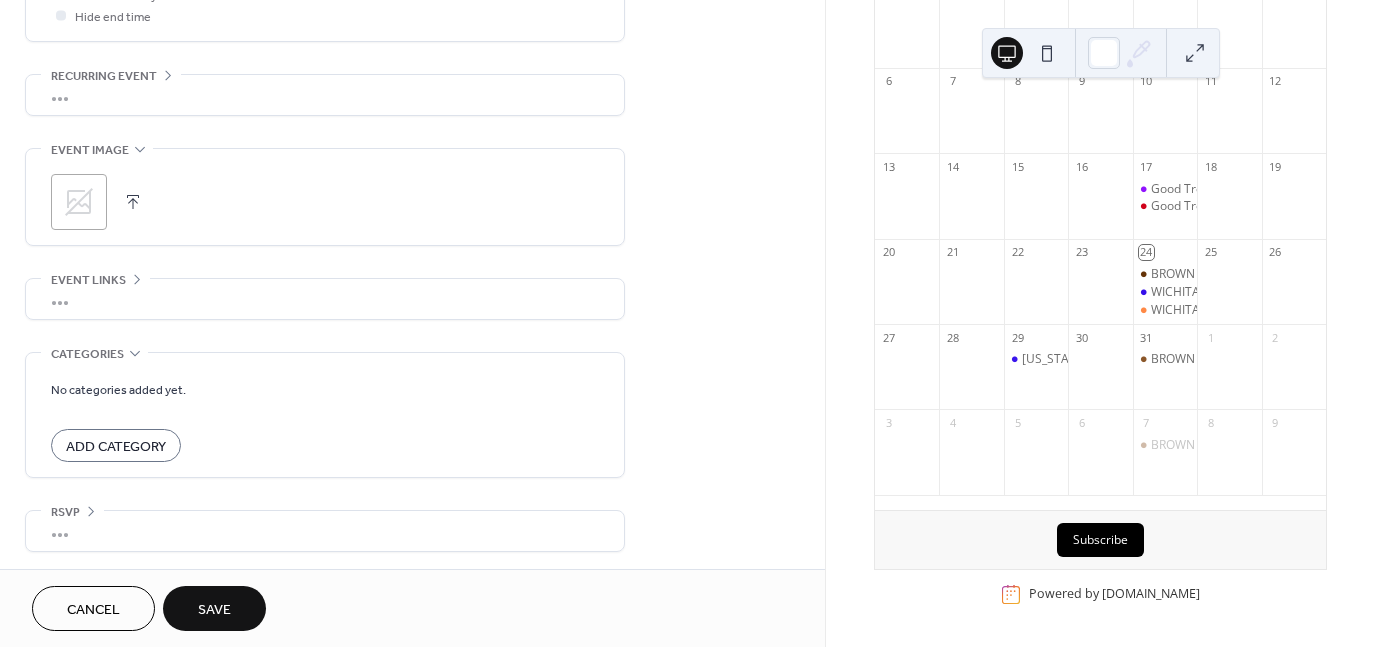click on "Save" at bounding box center [214, 610] 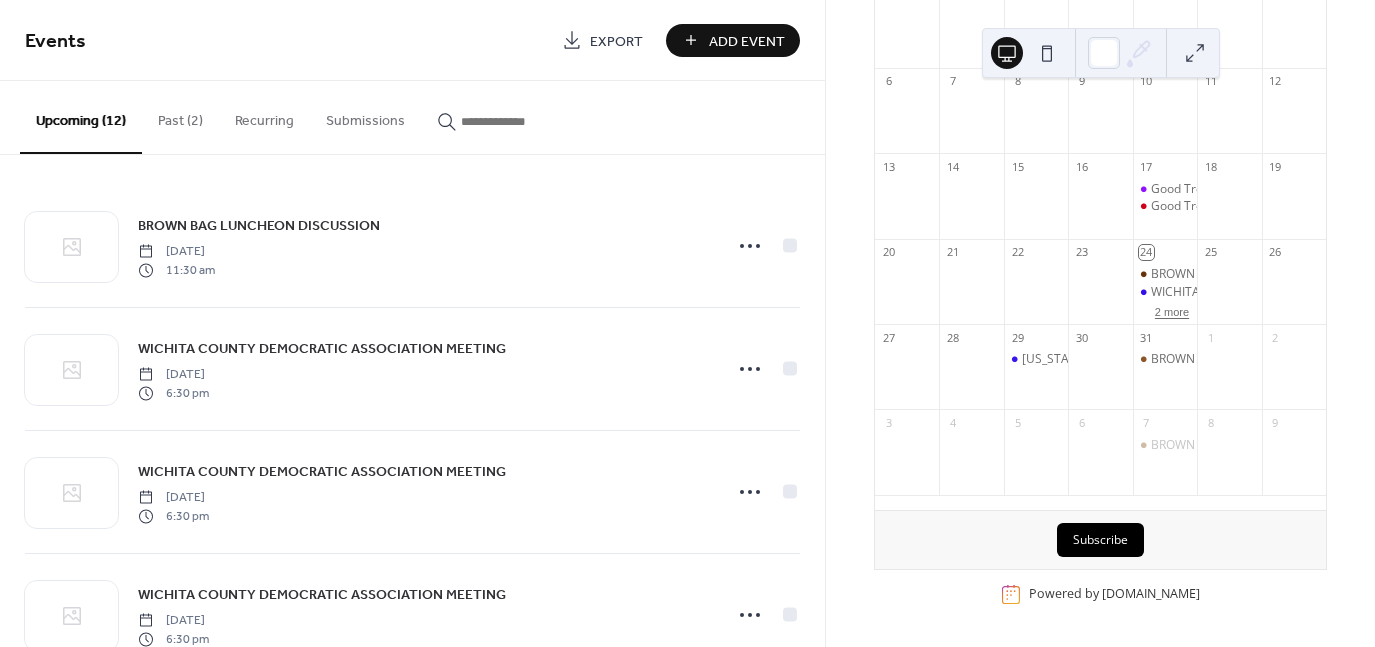 click on "2 more" at bounding box center [1172, 310] 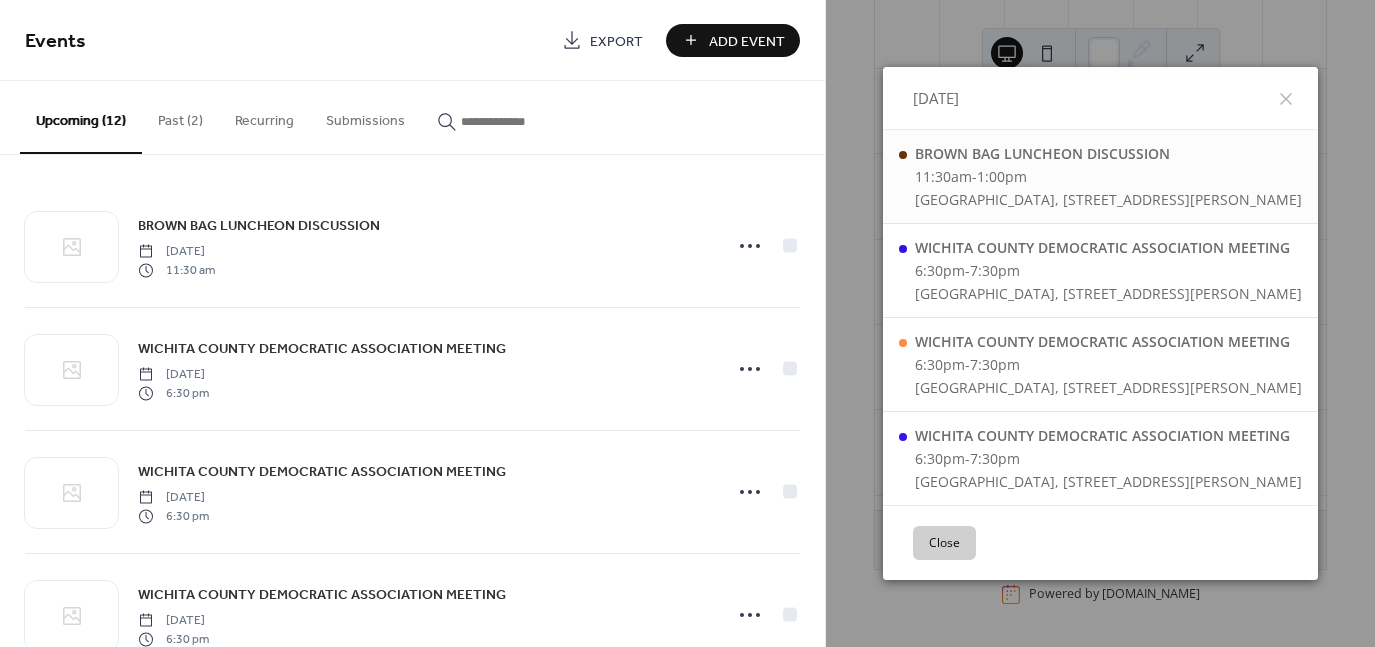 scroll, scrollTop: 0, scrollLeft: 0, axis: both 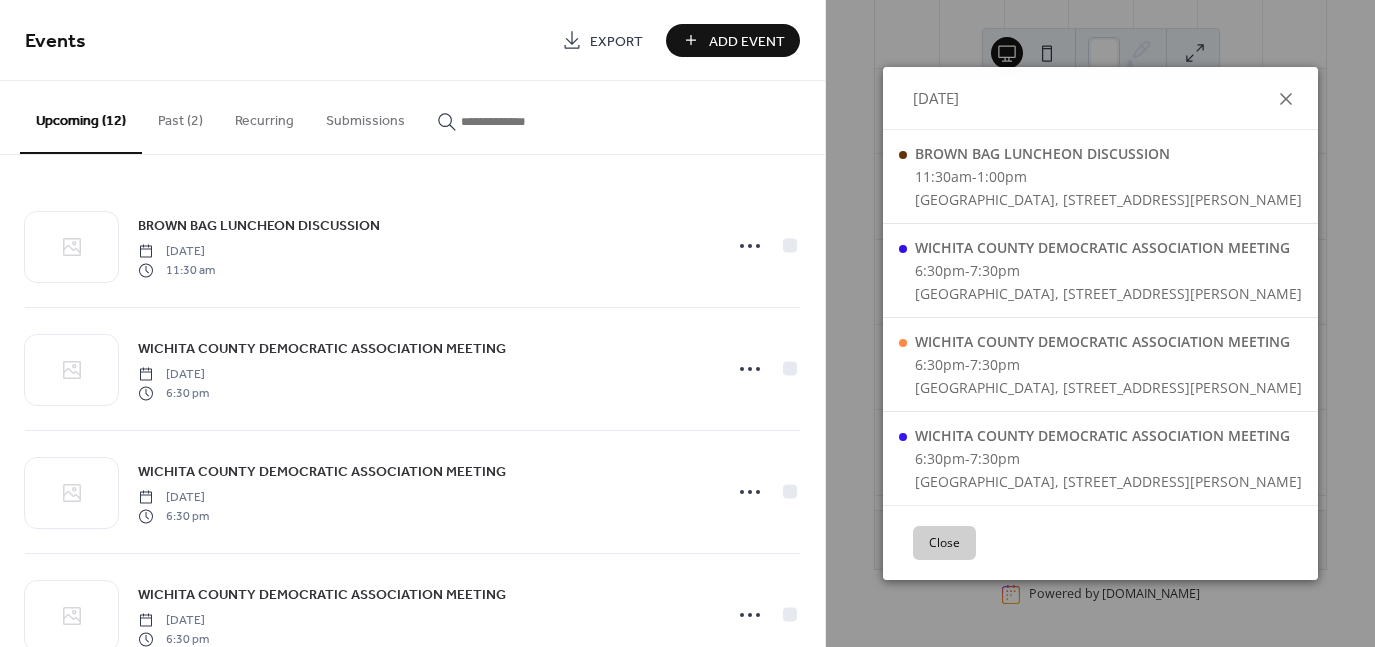 click 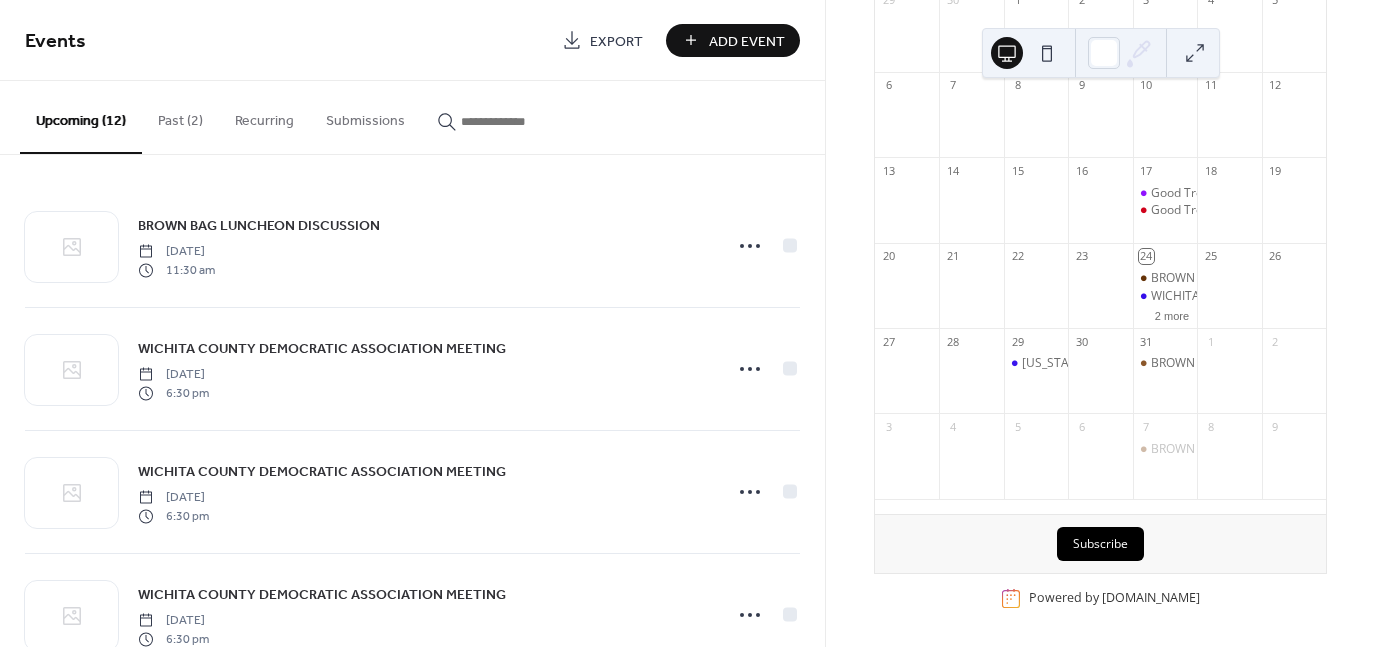 scroll, scrollTop: 248, scrollLeft: 0, axis: vertical 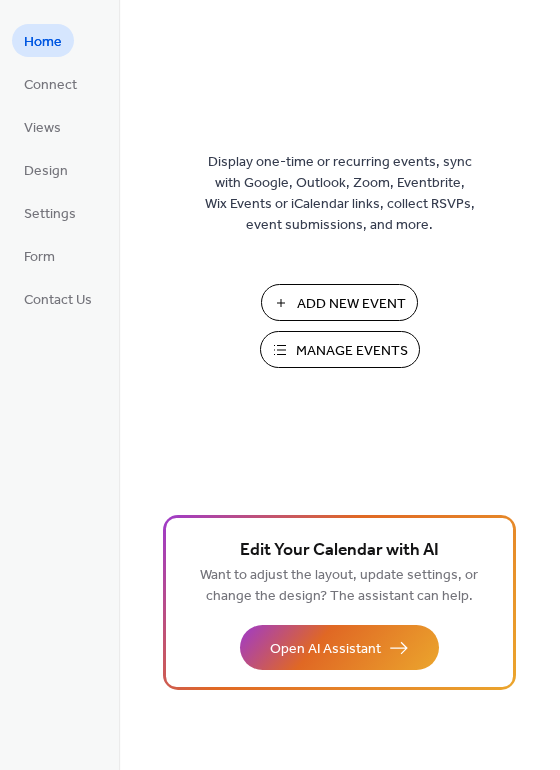 click on "Manage Events" at bounding box center (352, 351) 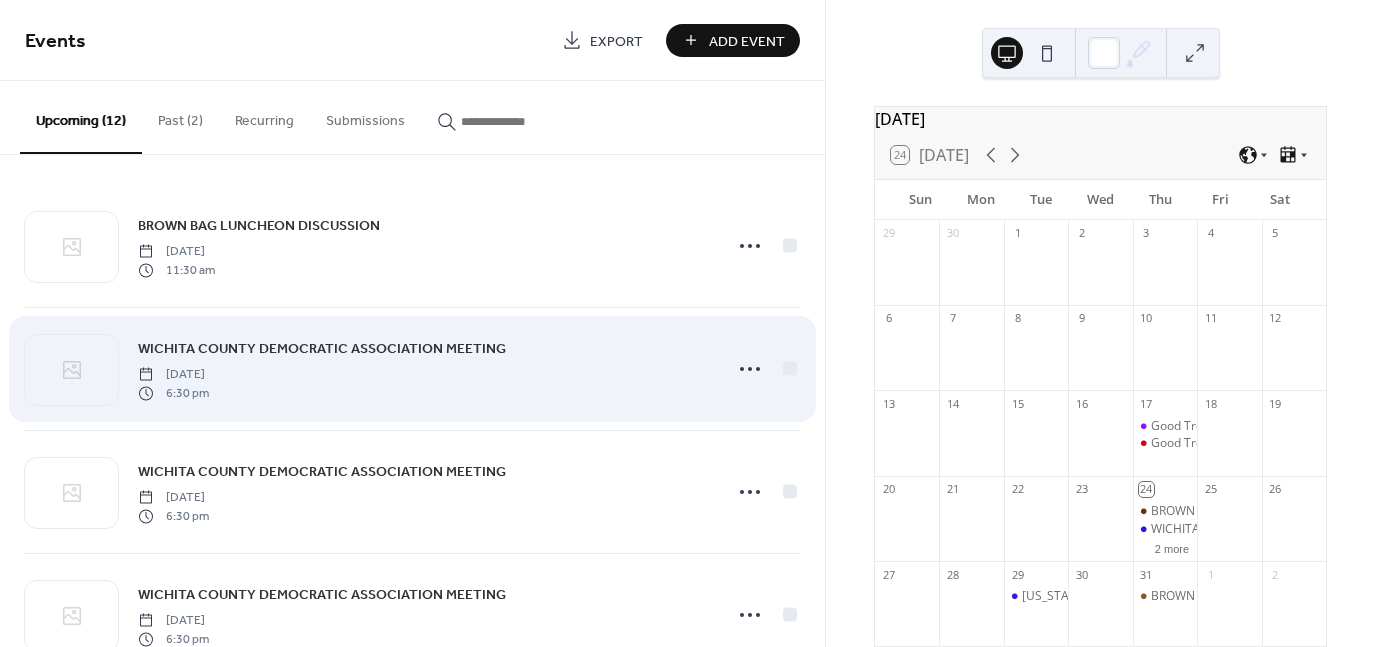 scroll, scrollTop: 0, scrollLeft: 0, axis: both 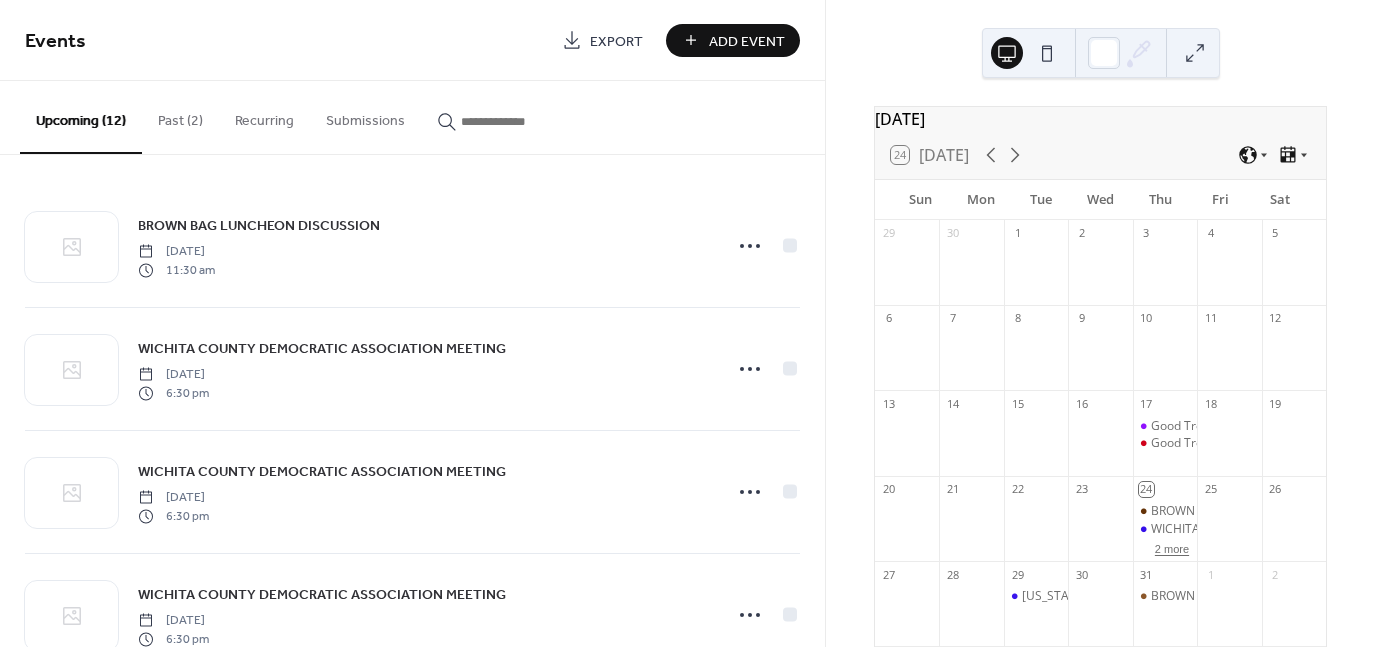 click on "2 more" at bounding box center (1172, 547) 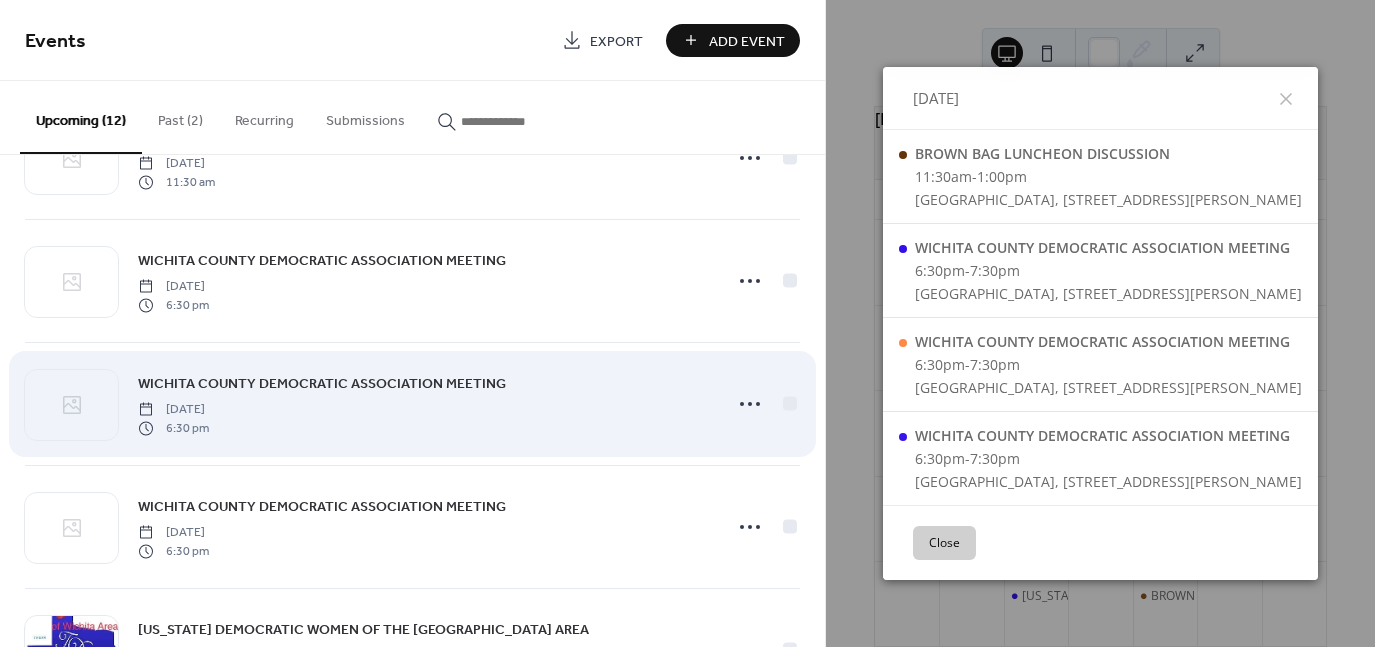 scroll, scrollTop: 100, scrollLeft: 0, axis: vertical 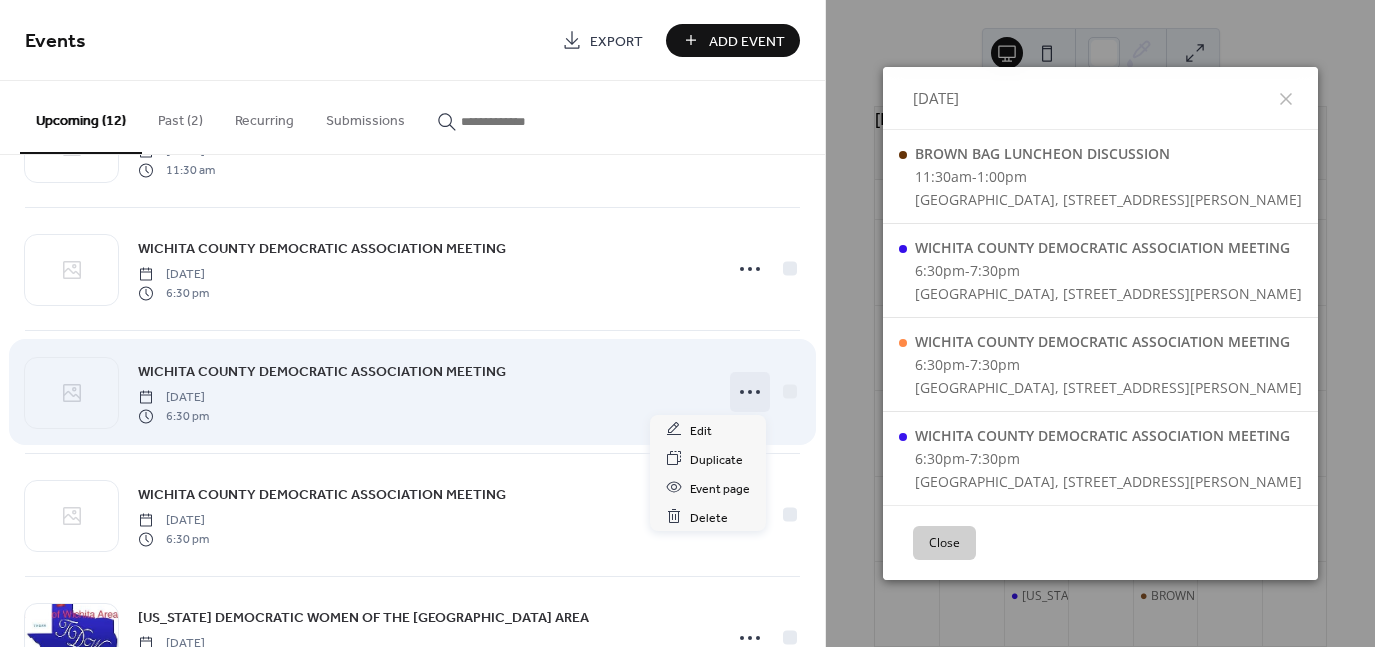 click 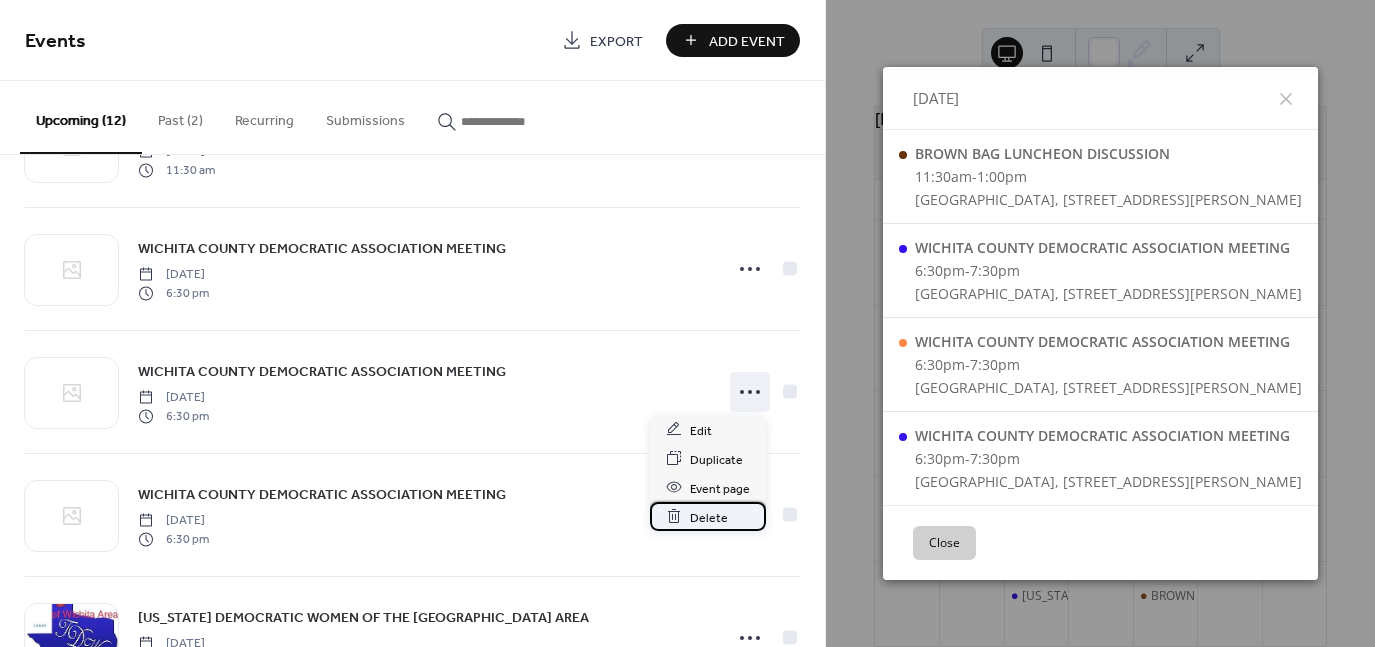 click on "Delete" at bounding box center [709, 517] 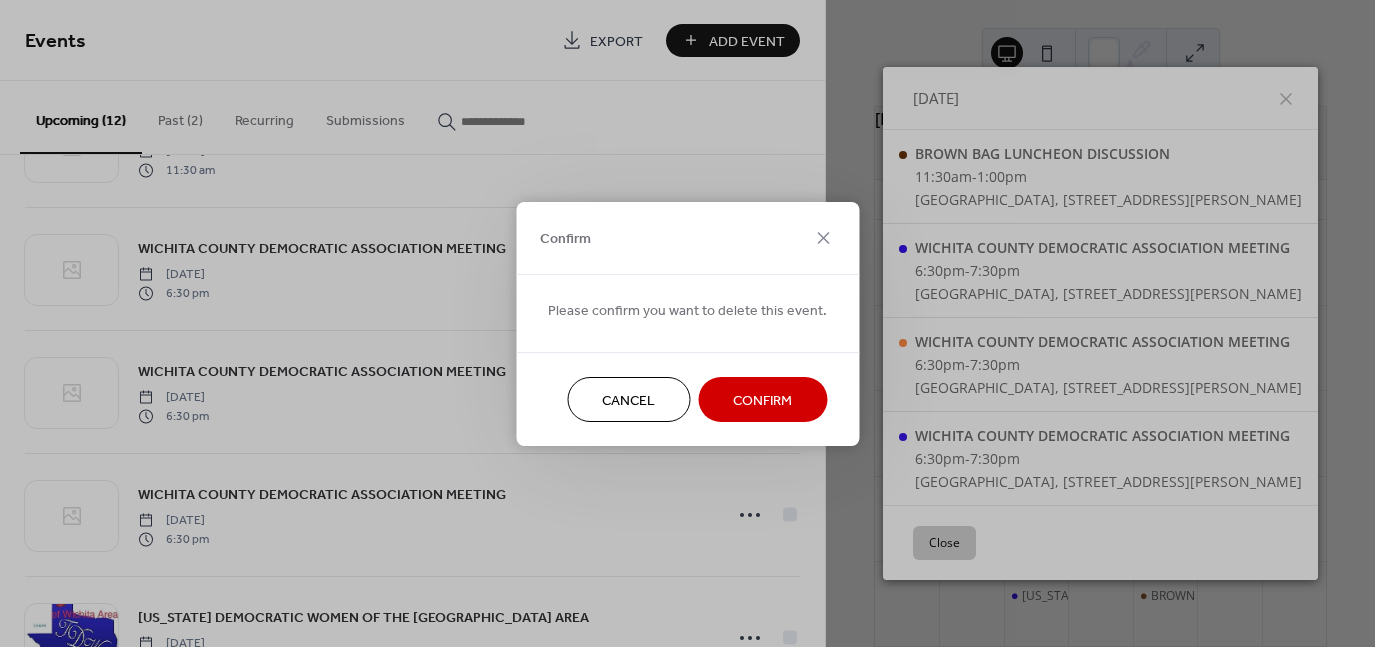 click on "Confirm" at bounding box center [762, 400] 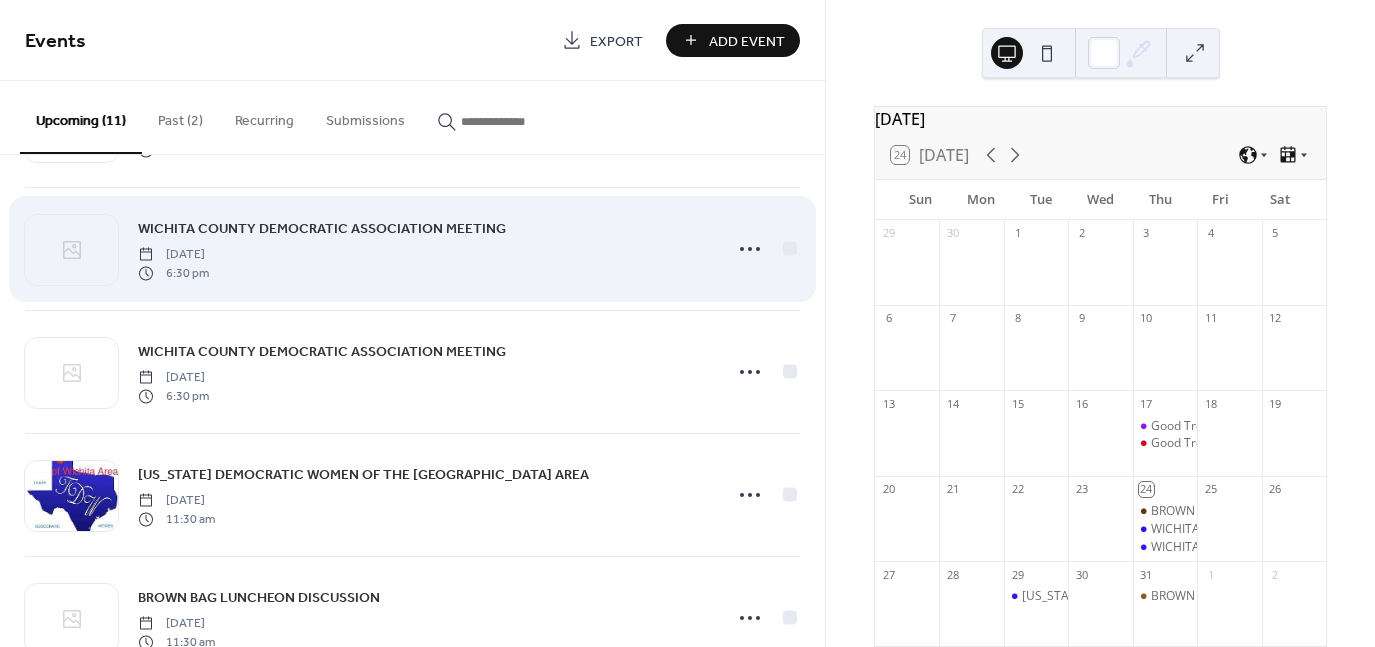 scroll, scrollTop: 100, scrollLeft: 0, axis: vertical 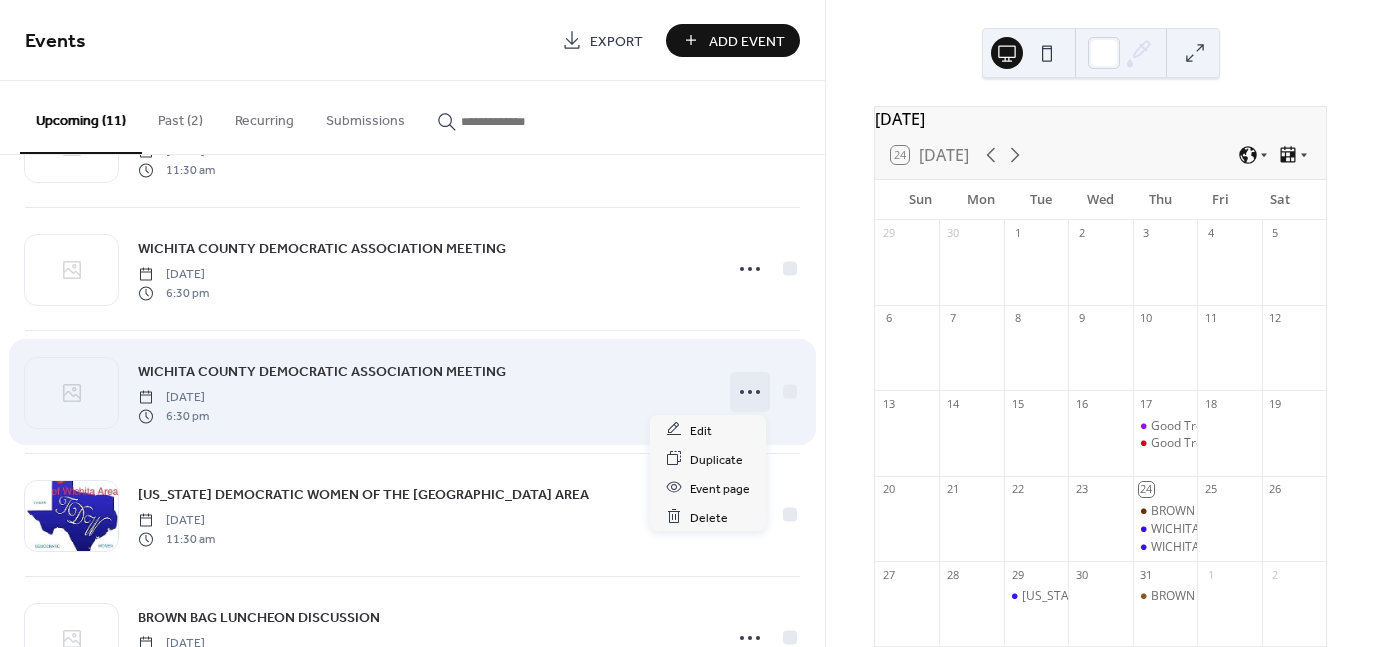 click 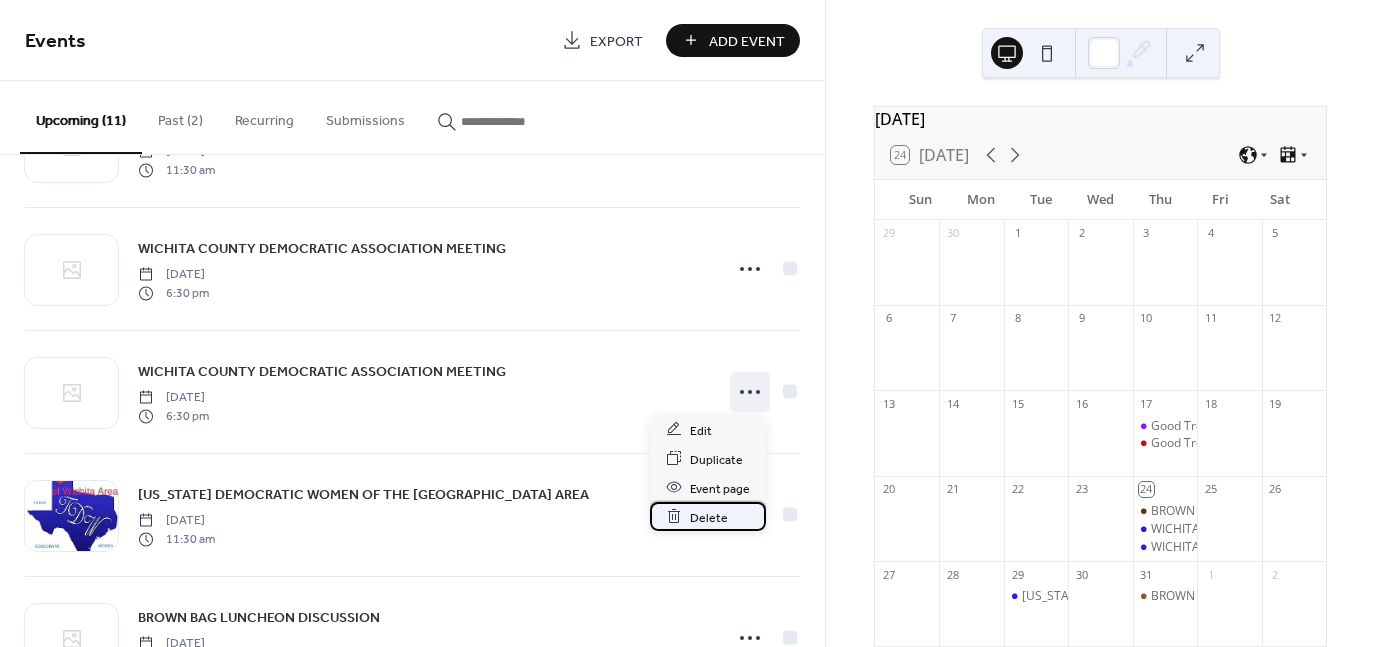 click on "Delete" at bounding box center [709, 517] 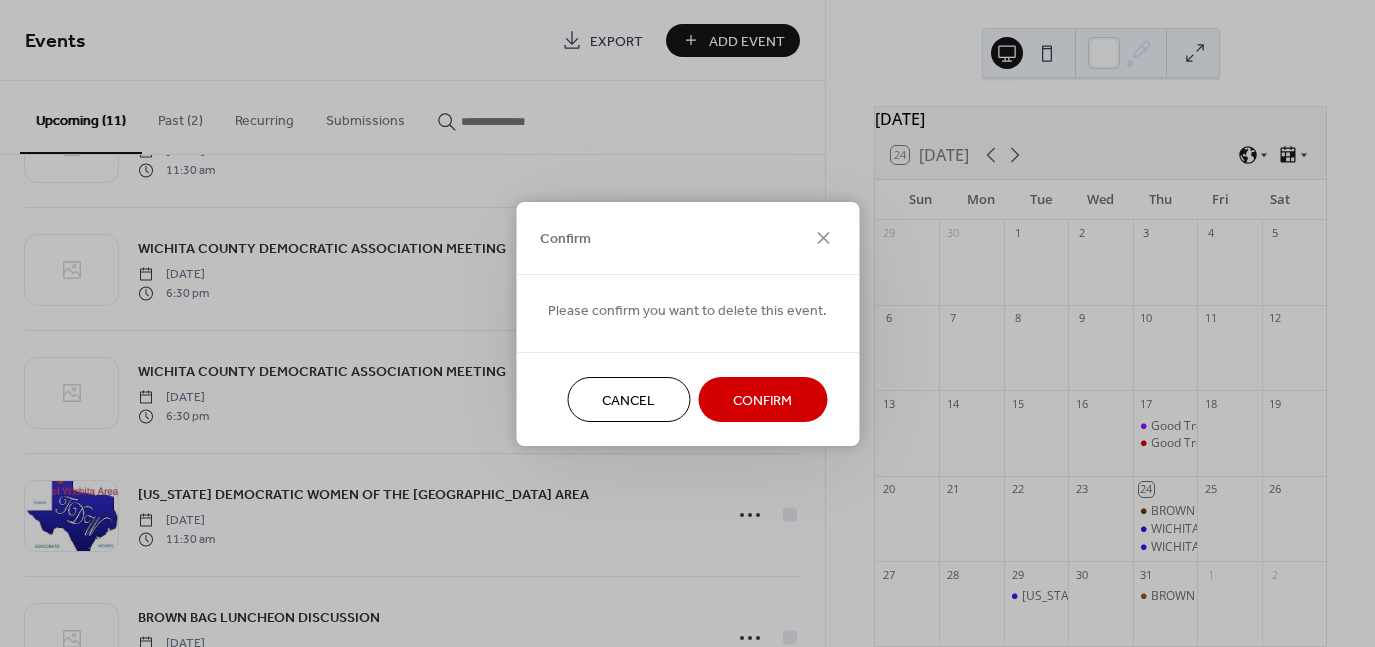 click on "Confirm" at bounding box center (762, 400) 